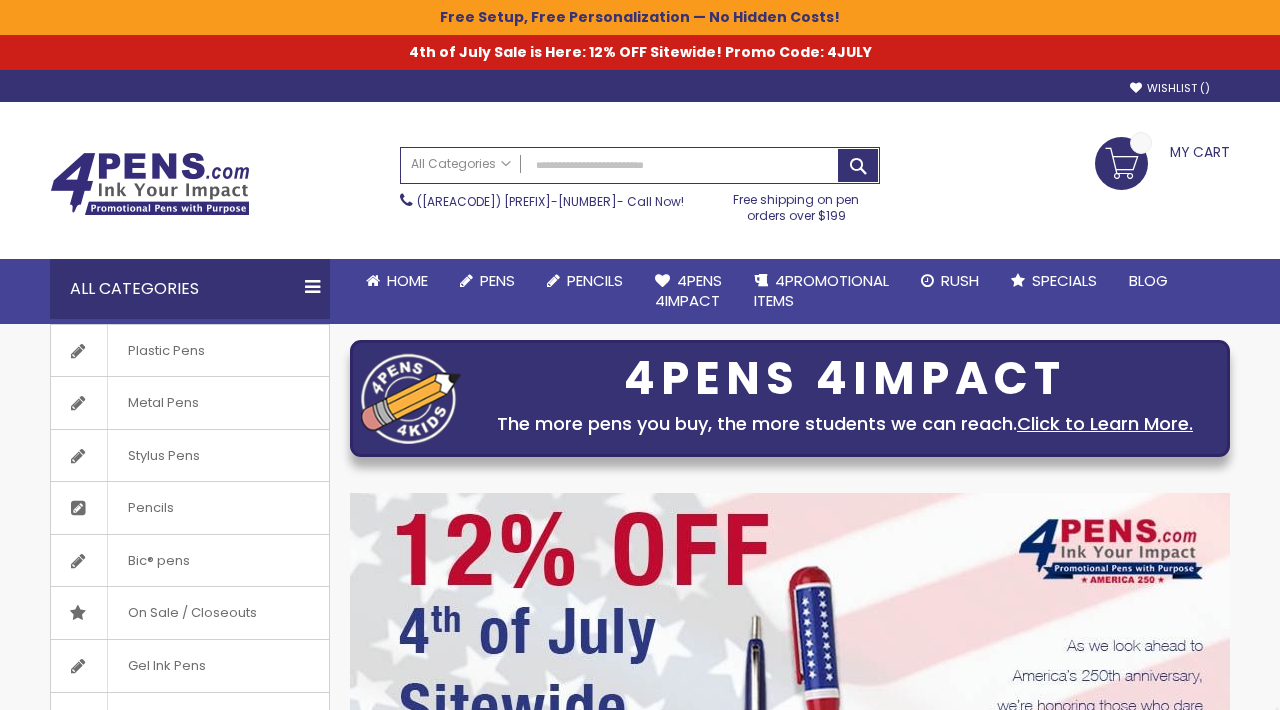 scroll, scrollTop: 0, scrollLeft: 0, axis: both 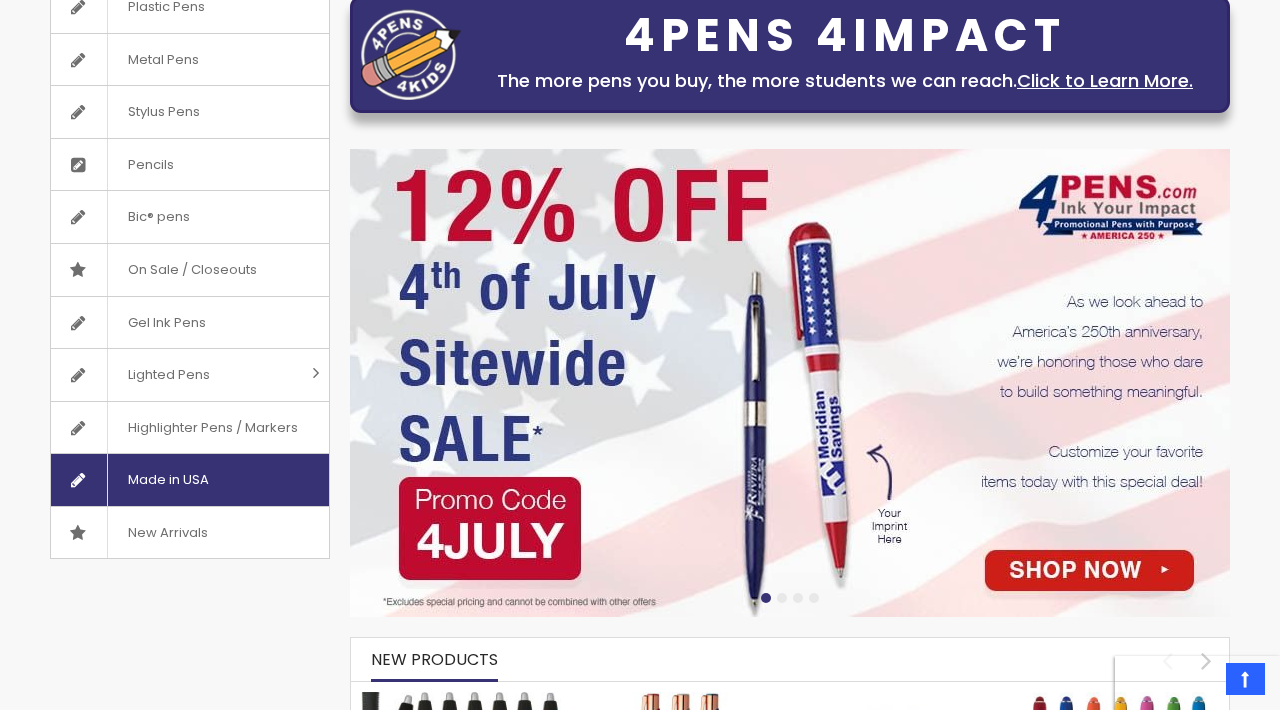 click on "Made in USA" at bounding box center (168, 480) 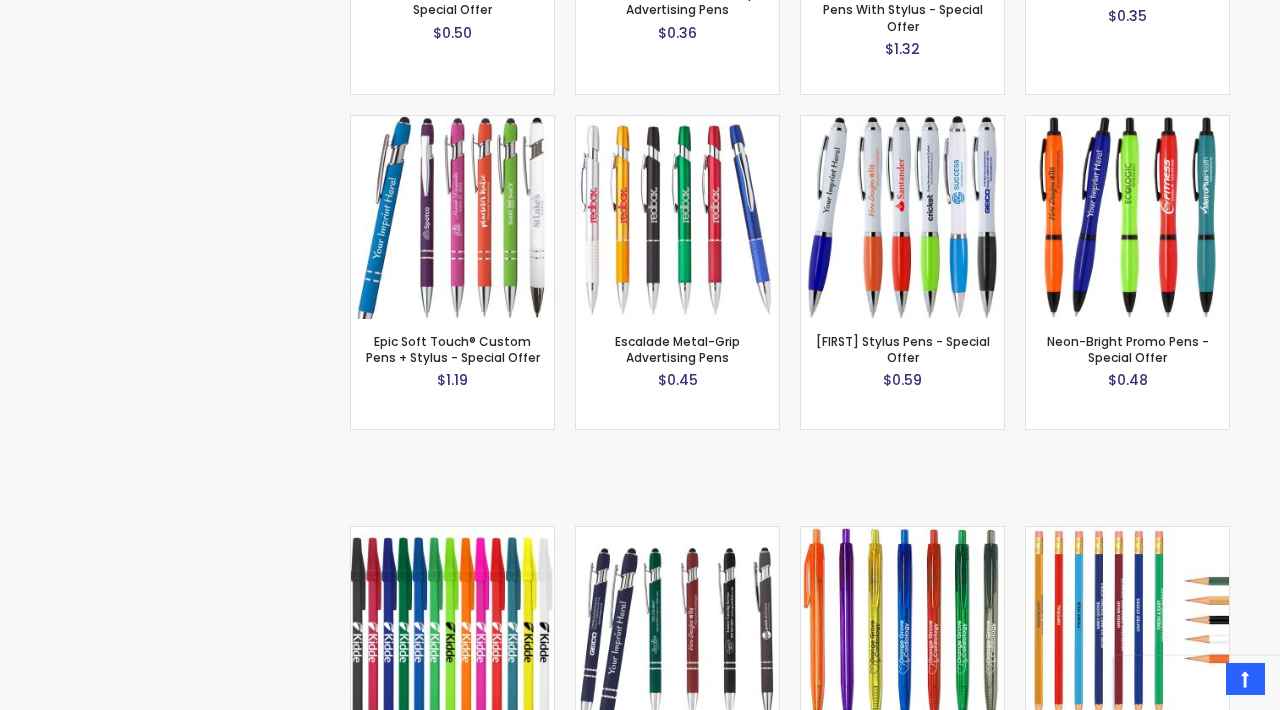 scroll, scrollTop: 1600, scrollLeft: 0, axis: vertical 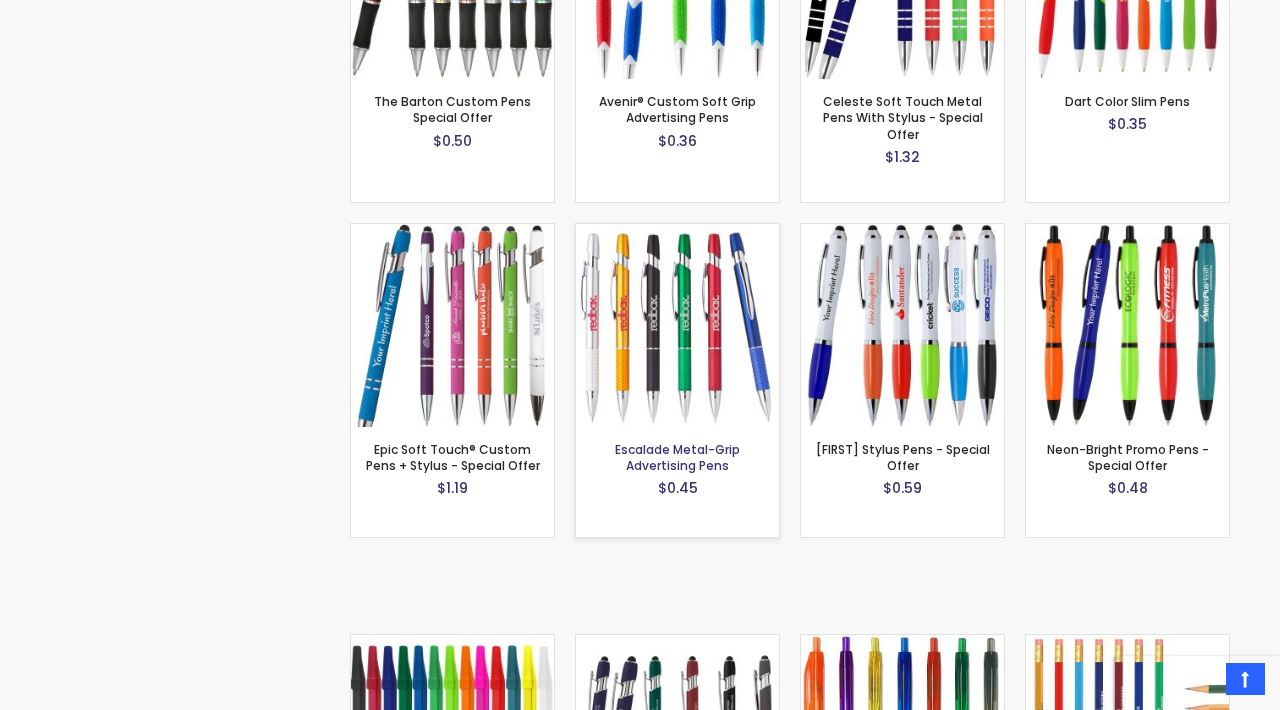 click on "Escalade Metal-Grip Advertising Pens" at bounding box center [677, 457] 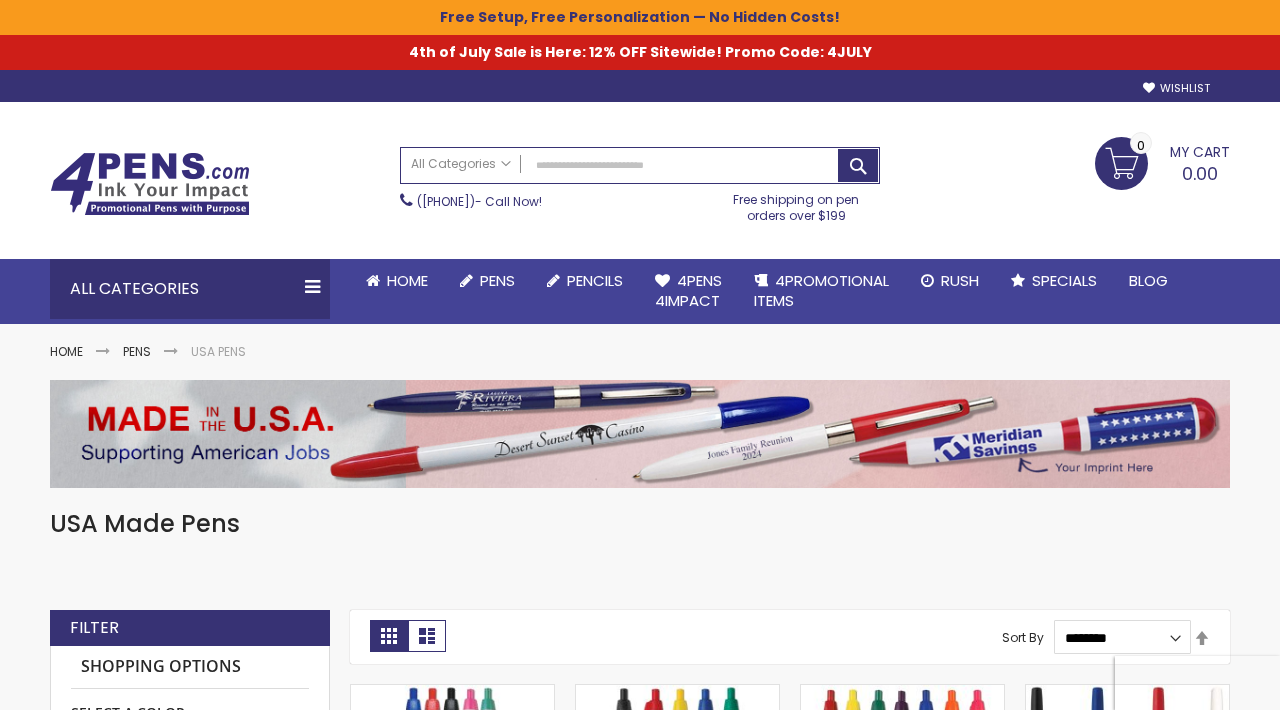 scroll, scrollTop: 0, scrollLeft: 0, axis: both 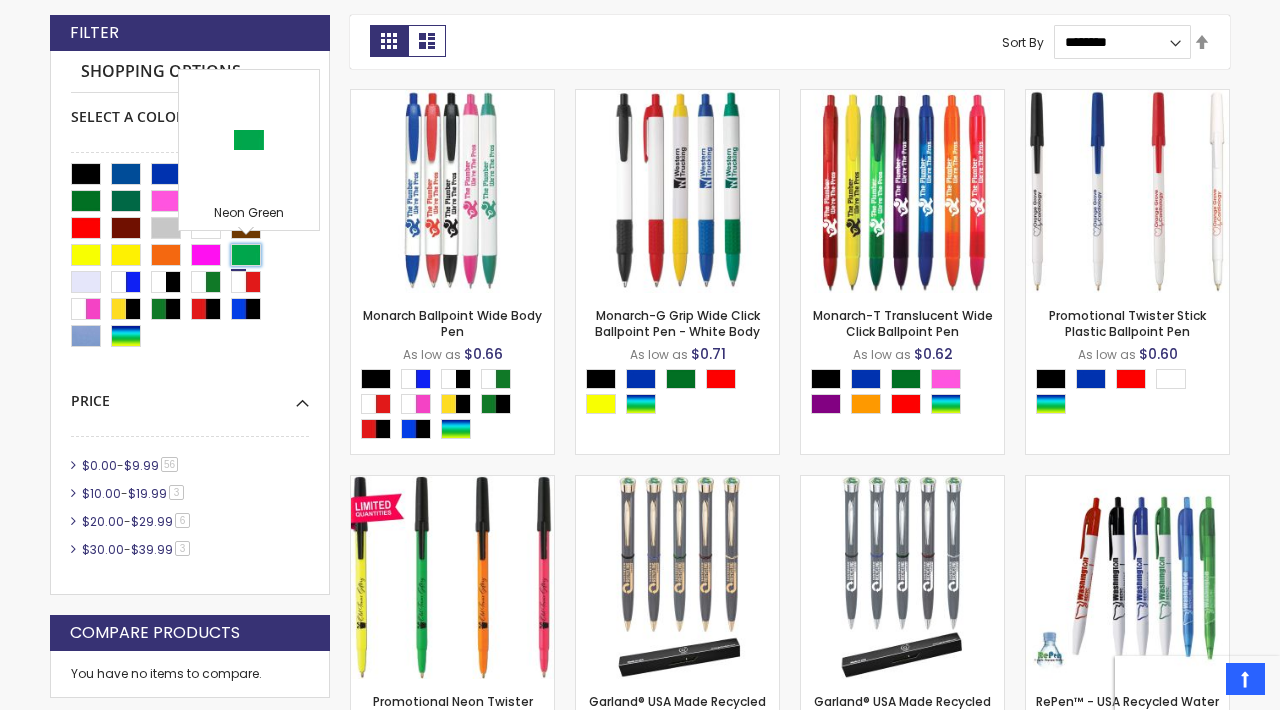click at bounding box center [246, 255] 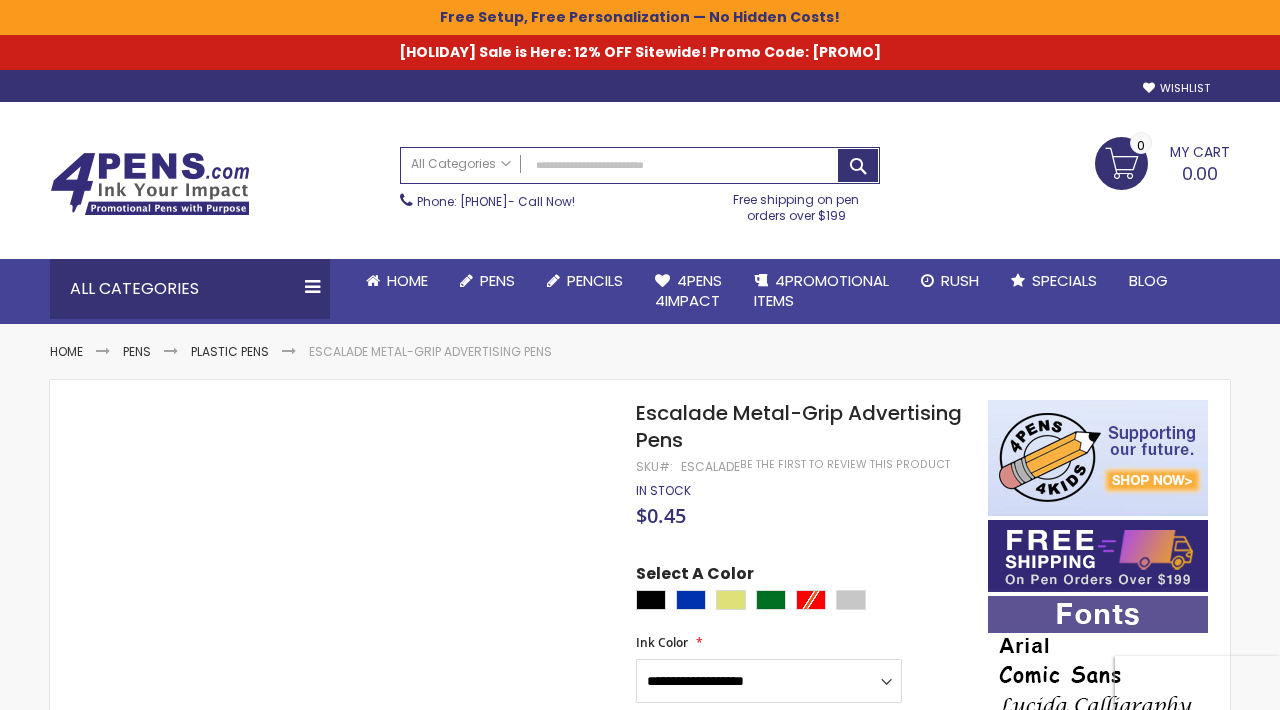 scroll, scrollTop: 0, scrollLeft: 0, axis: both 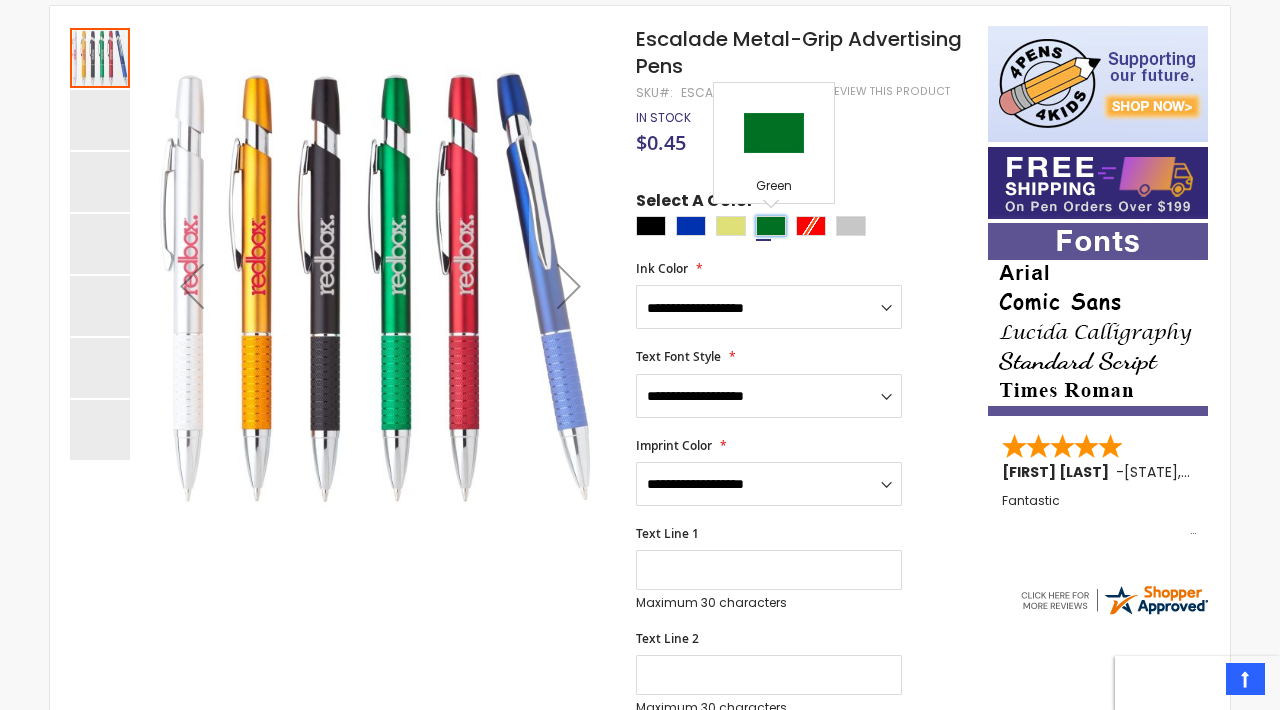click at bounding box center [771, 226] 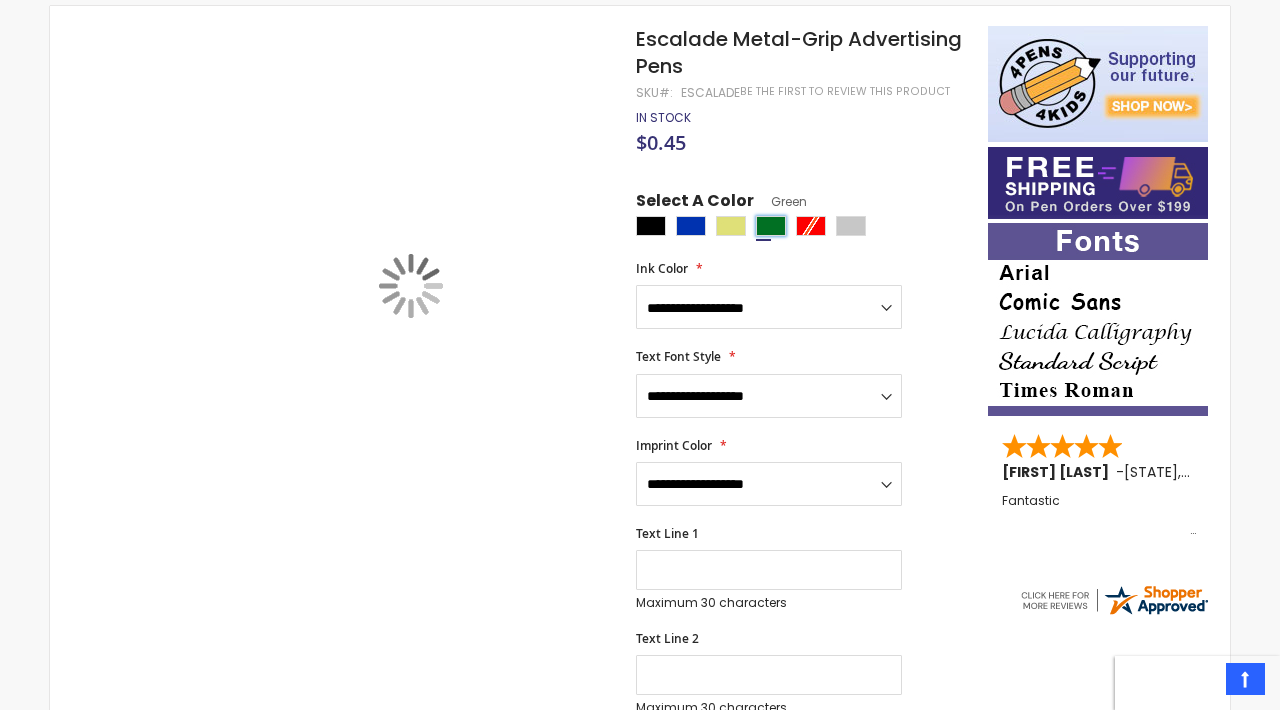 scroll, scrollTop: 445, scrollLeft: 0, axis: vertical 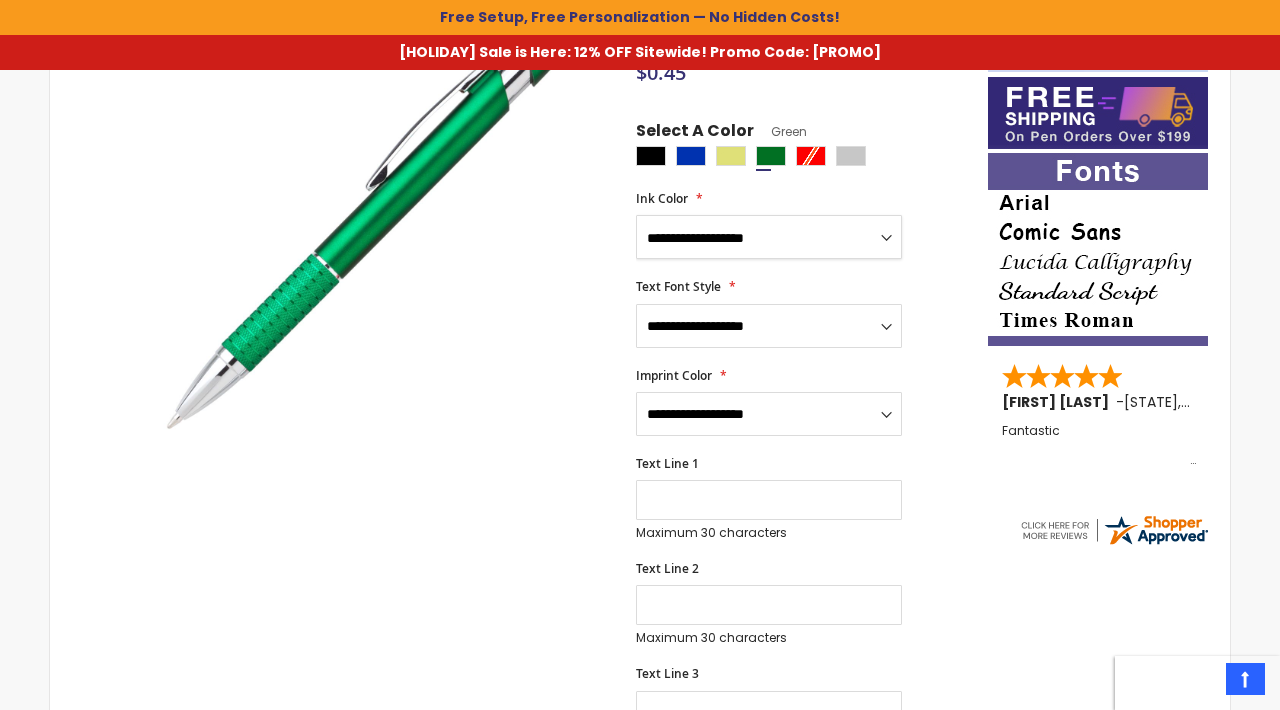 click on "**********" at bounding box center [769, 237] 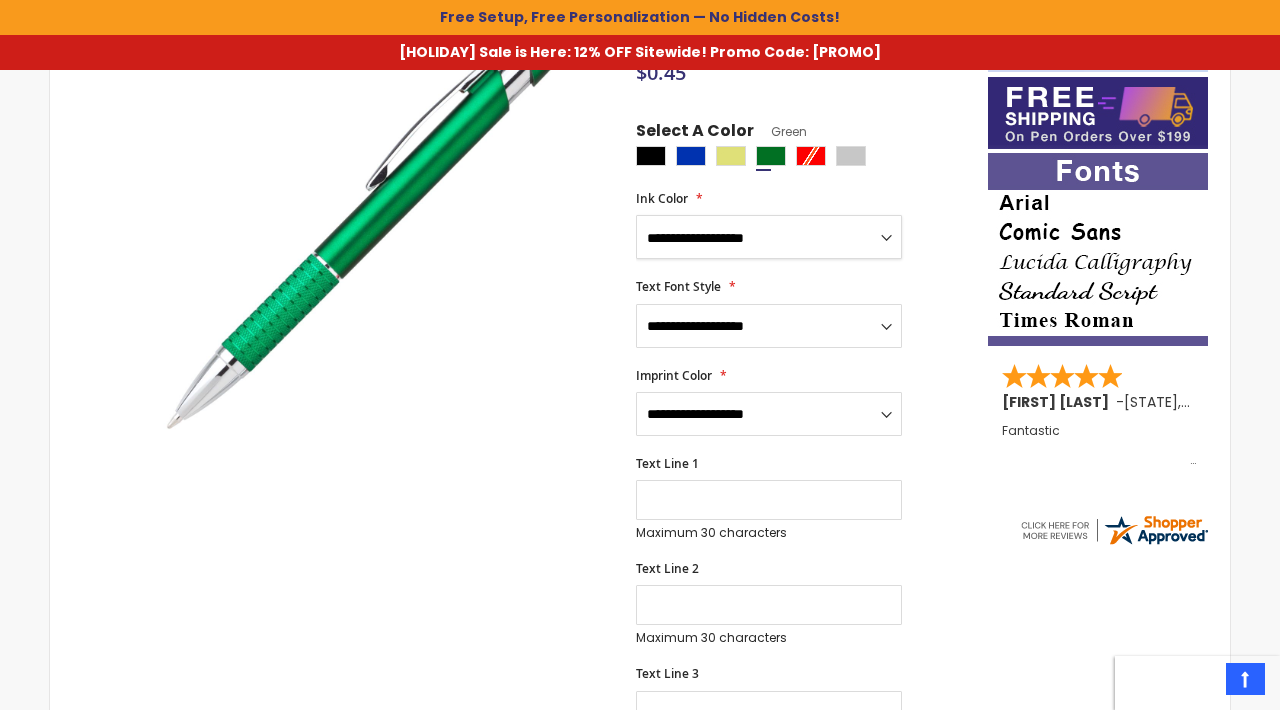 select on "***" 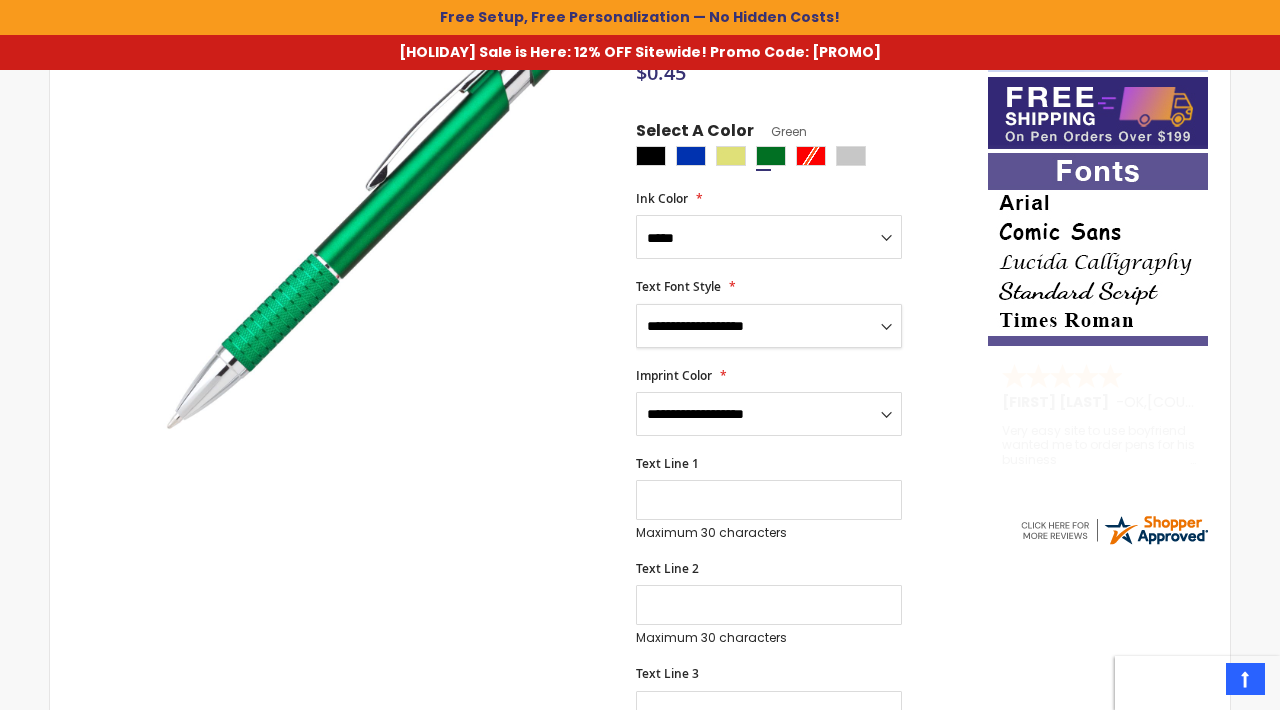 click on "**********" at bounding box center [769, 326] 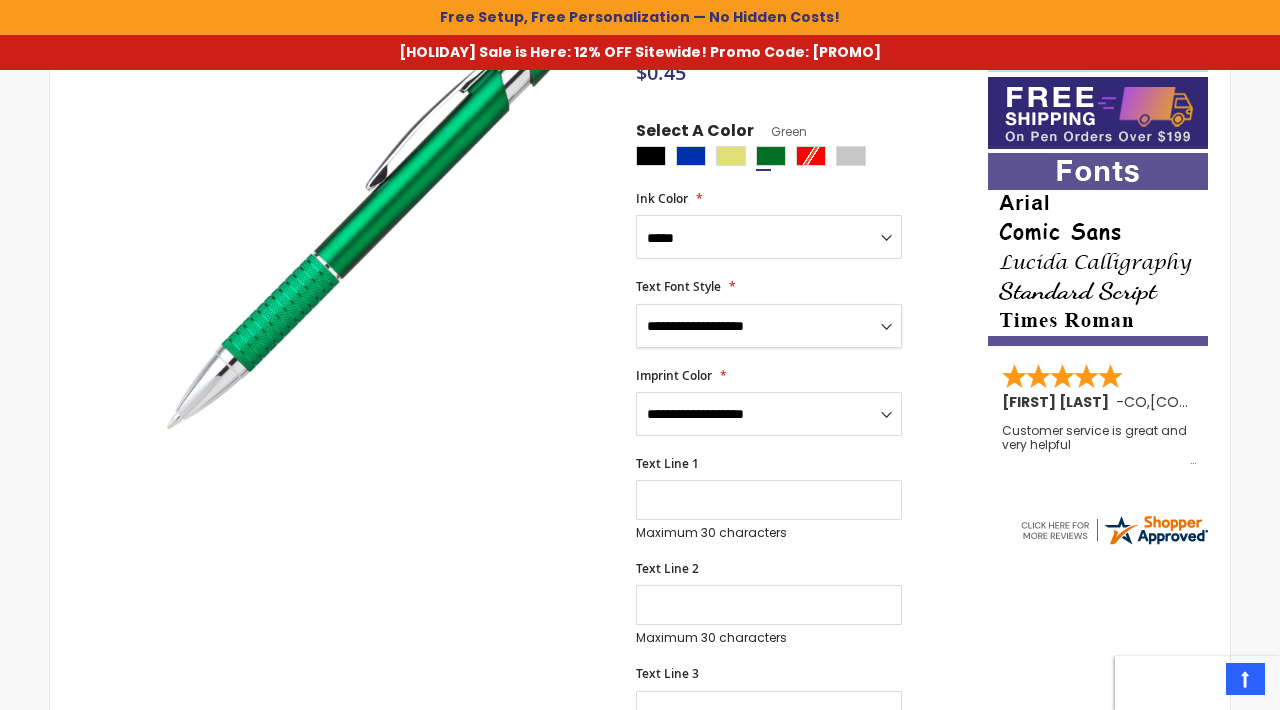 select on "***" 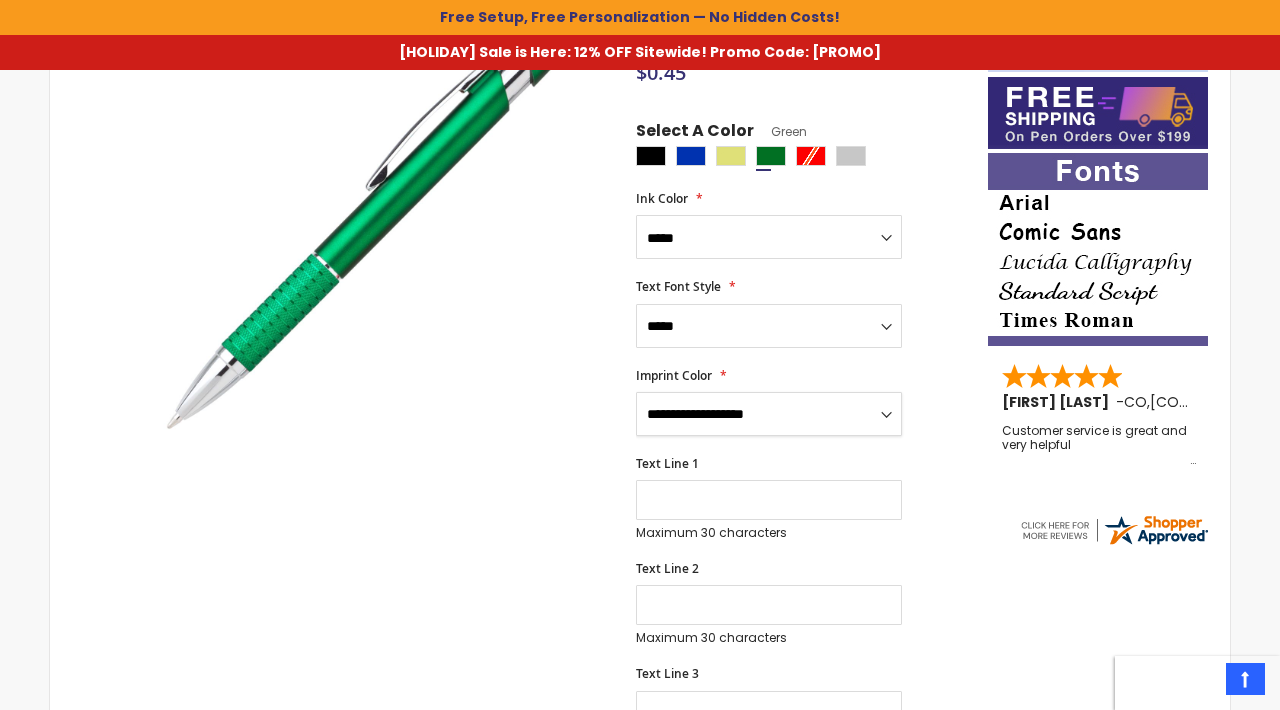 click on "**********" at bounding box center [769, 414] 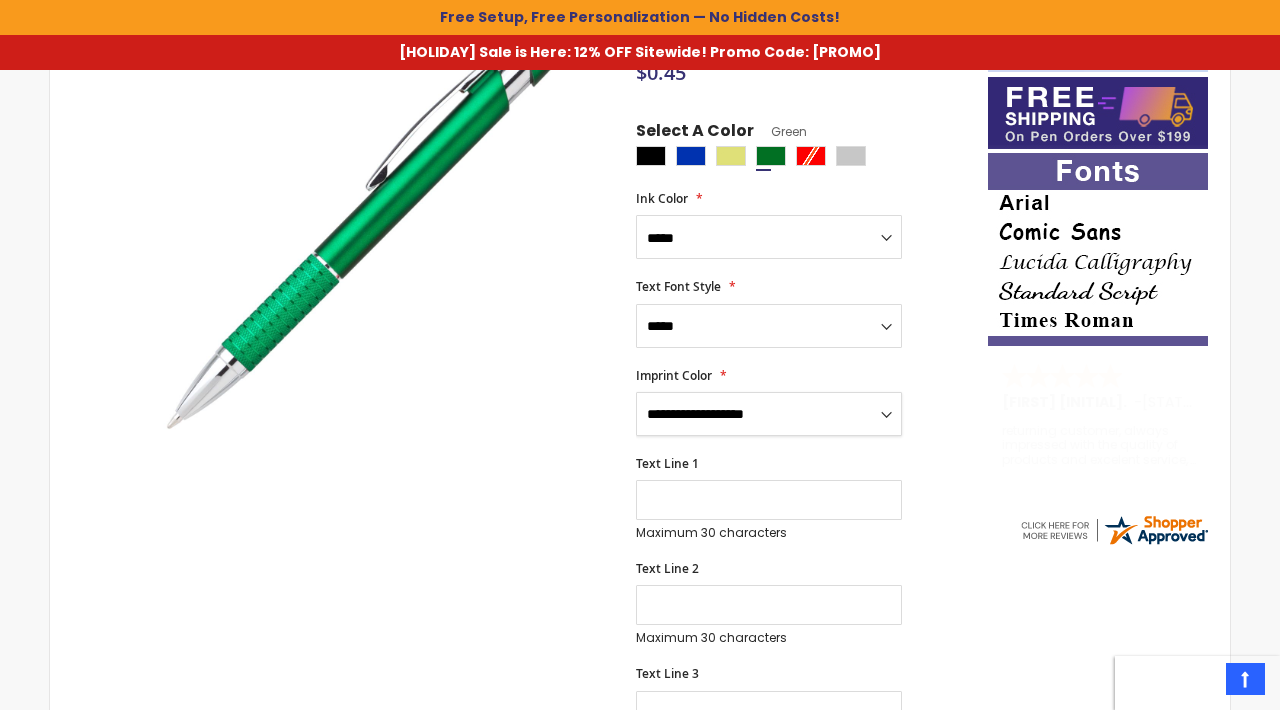 select on "***" 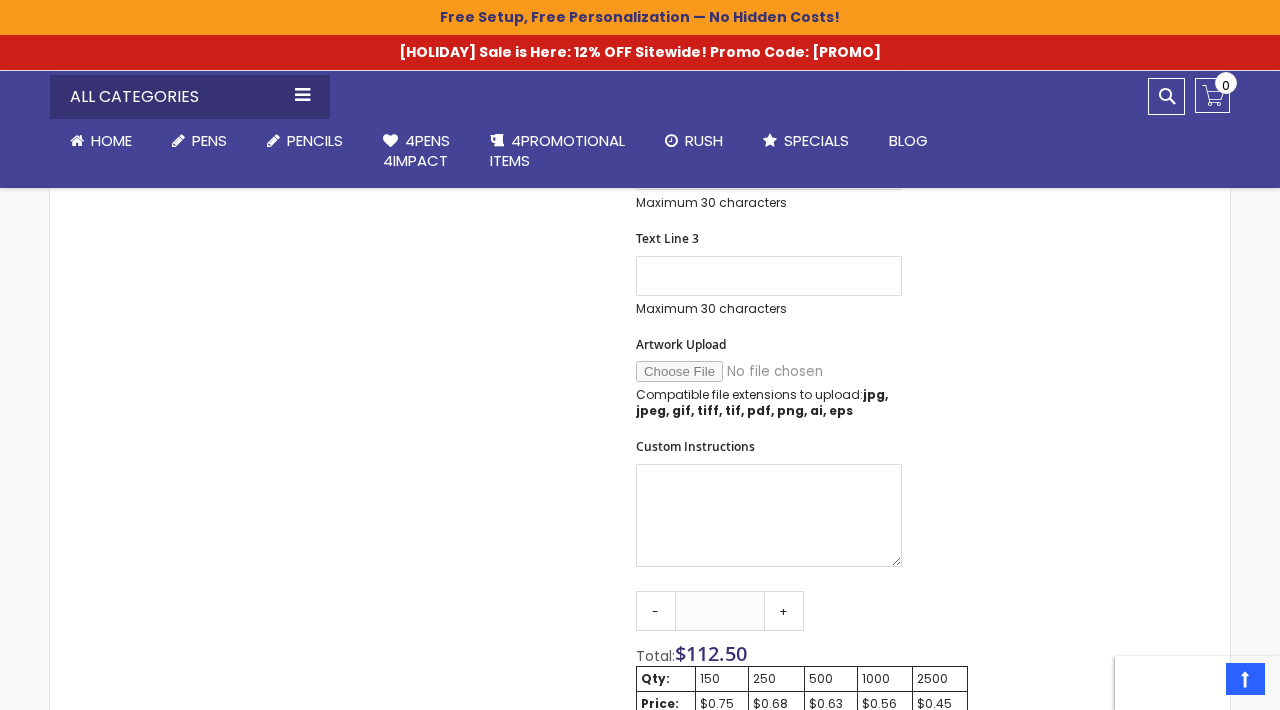 scroll, scrollTop: 848, scrollLeft: 0, axis: vertical 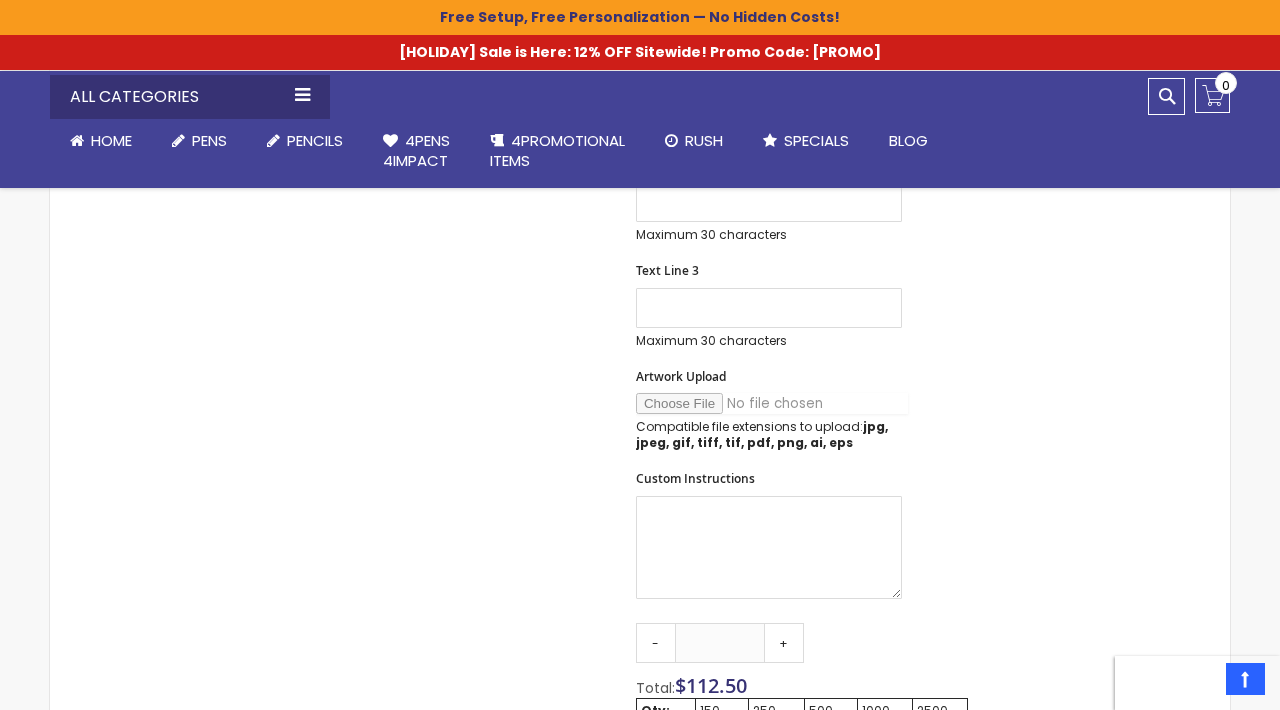 click on "Artwork Upload" at bounding box center [772, 403] 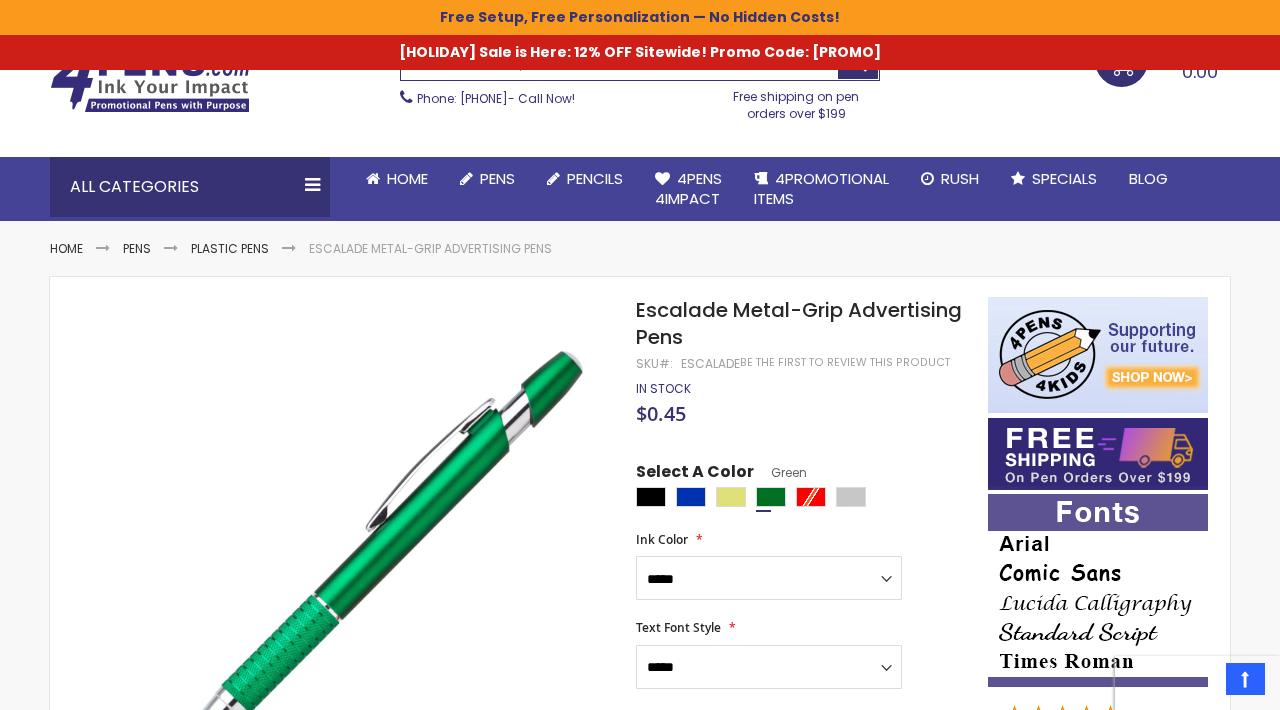 scroll, scrollTop: 157, scrollLeft: 0, axis: vertical 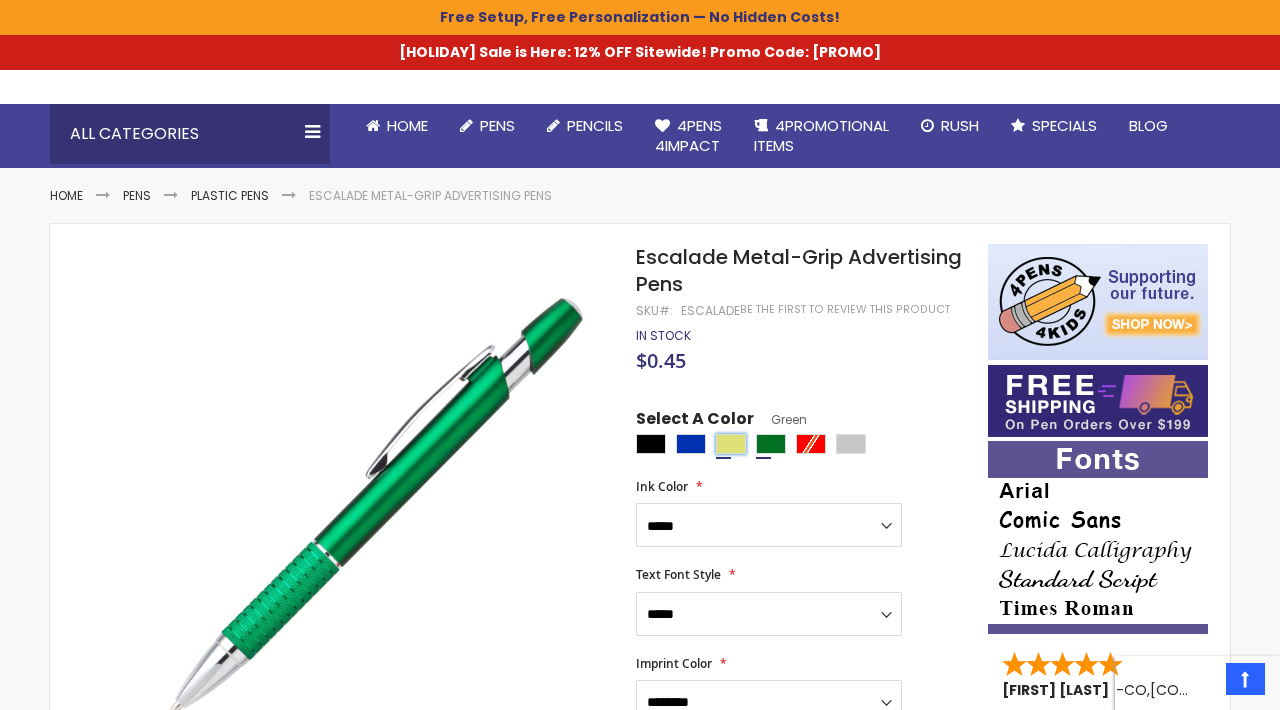 click at bounding box center [731, 444] 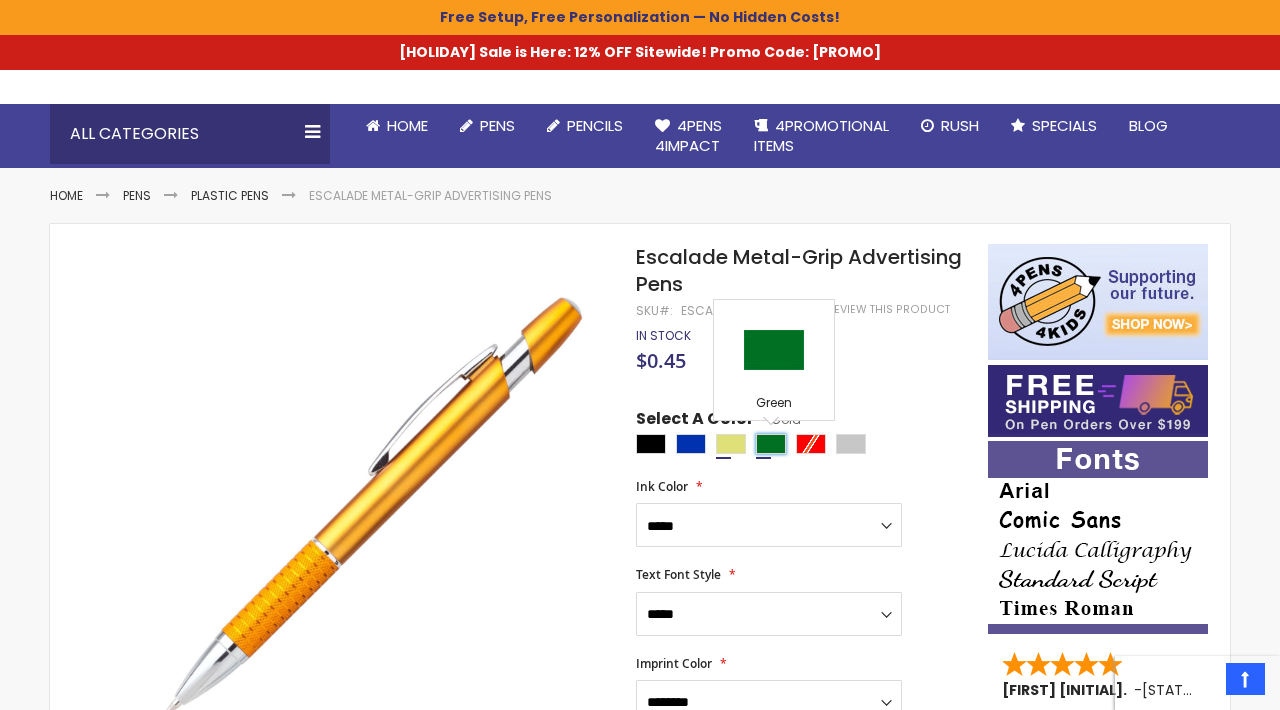 click at bounding box center [771, 444] 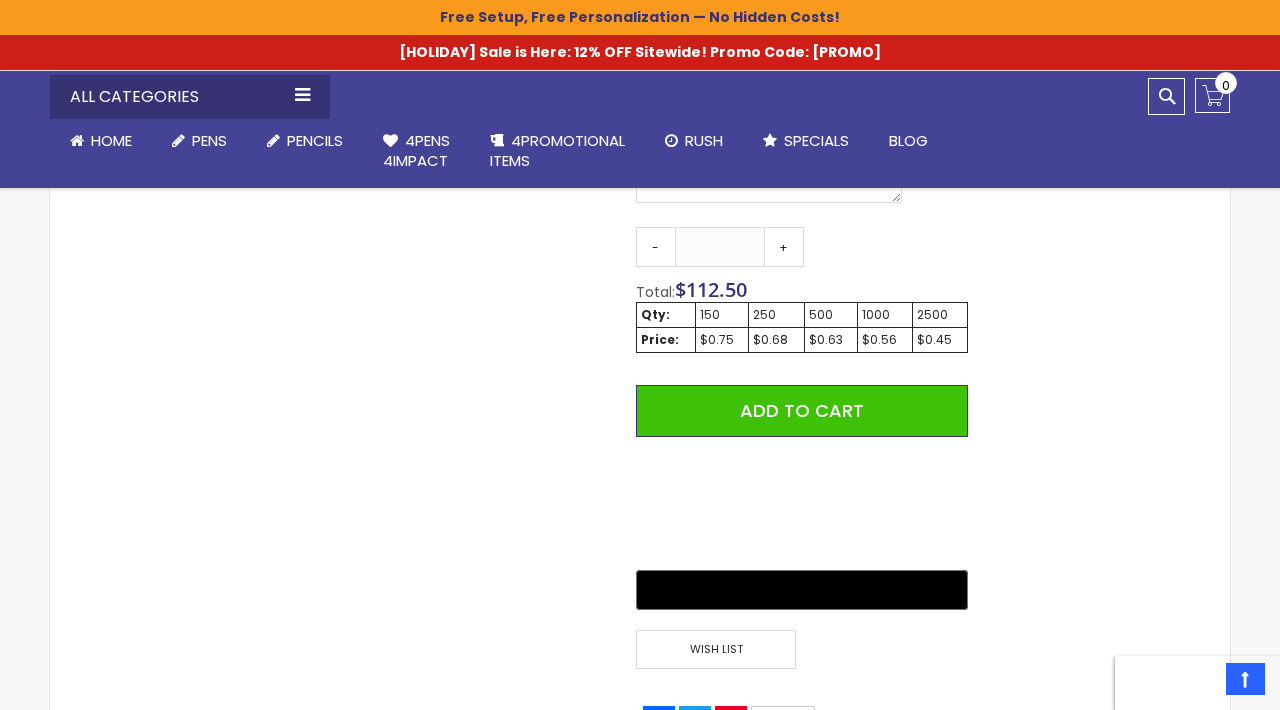 scroll, scrollTop: 1236, scrollLeft: 0, axis: vertical 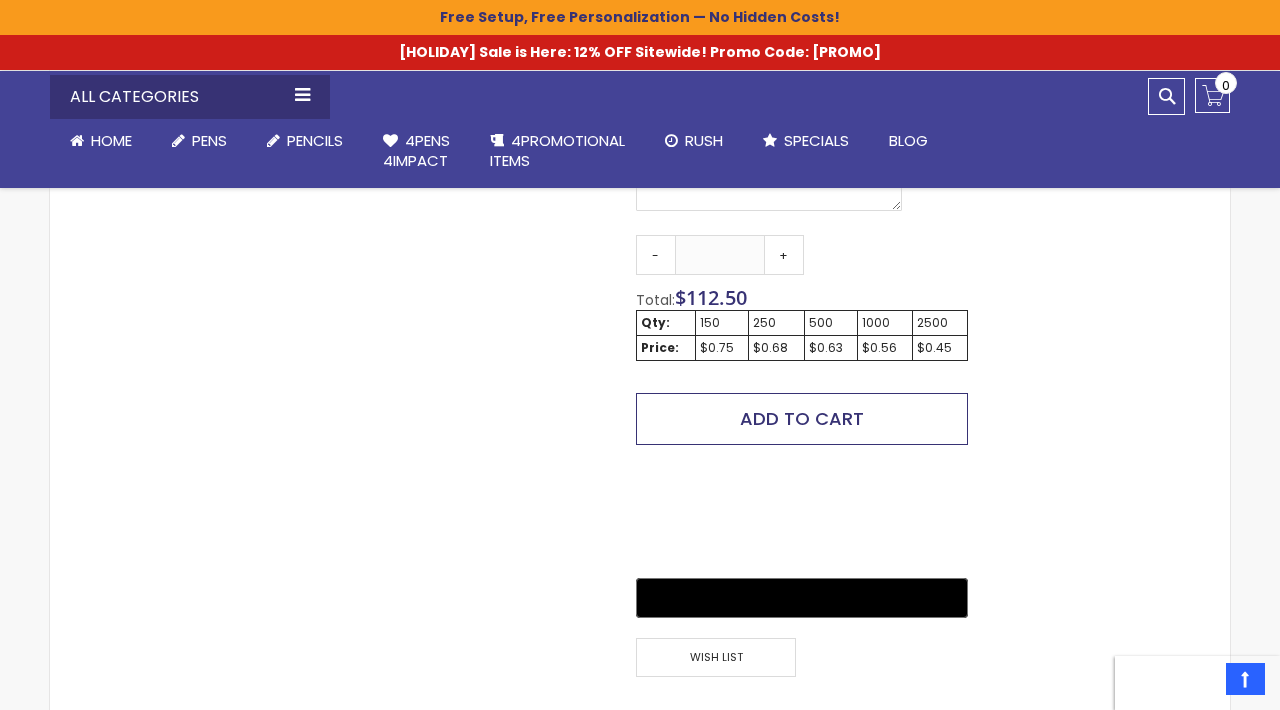 click on "Add to Cart" at bounding box center [802, 418] 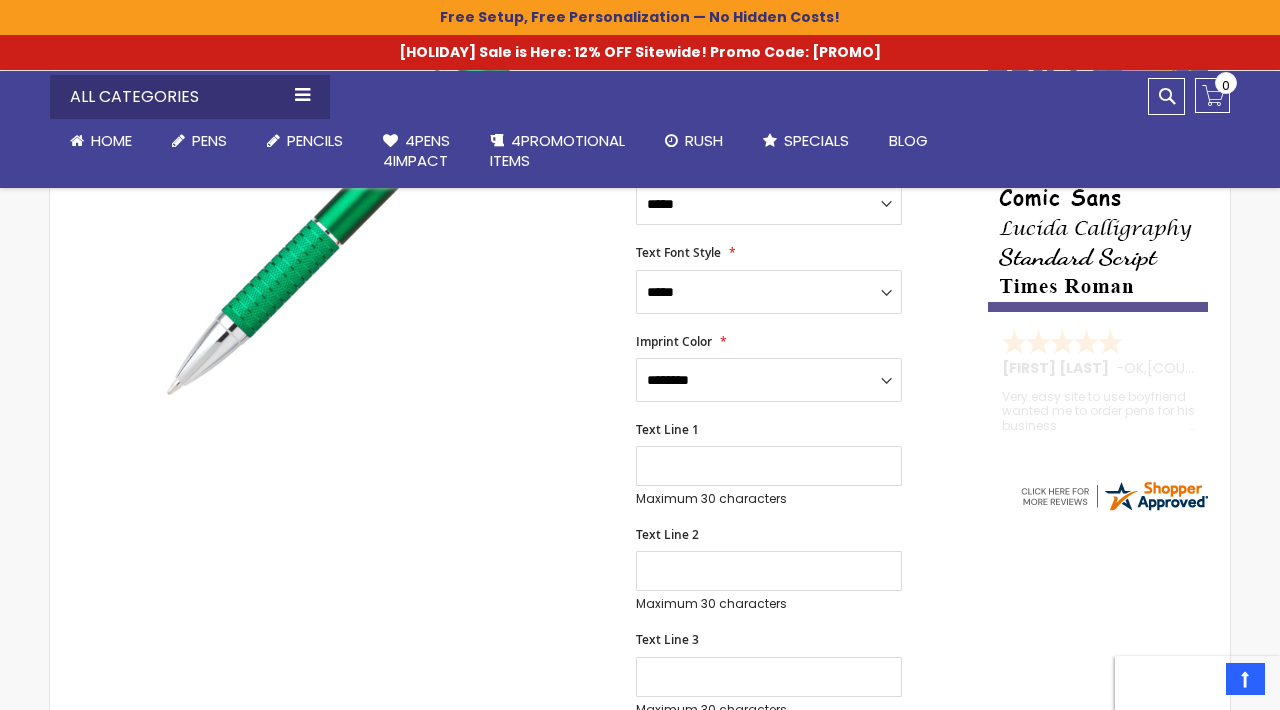 scroll, scrollTop: 363, scrollLeft: 0, axis: vertical 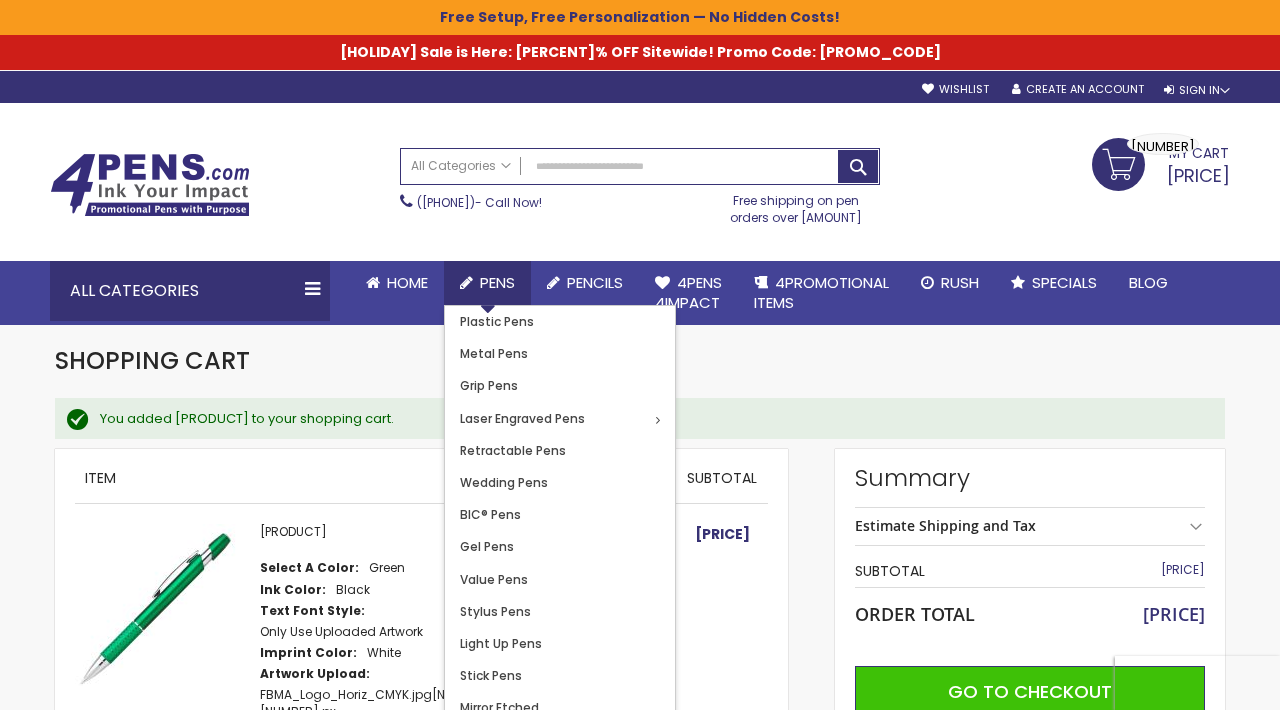 click on "Pens" at bounding box center [497, 282] 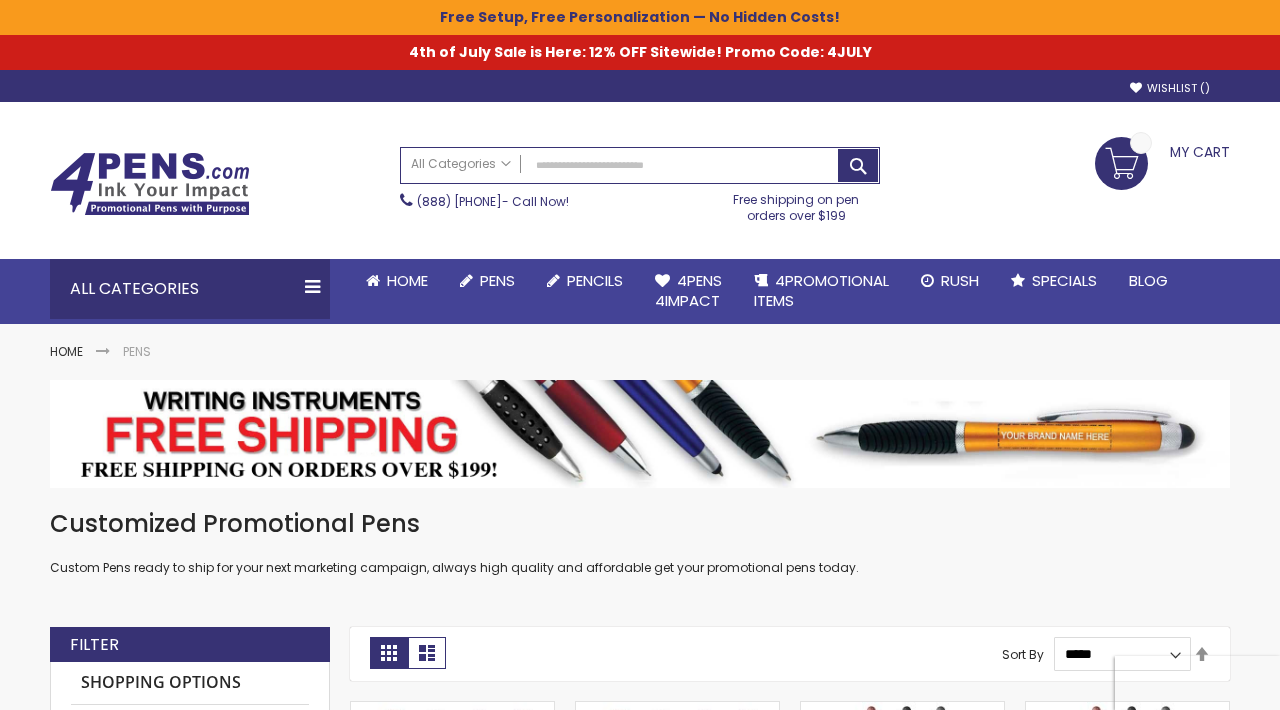 scroll, scrollTop: 0, scrollLeft: 0, axis: both 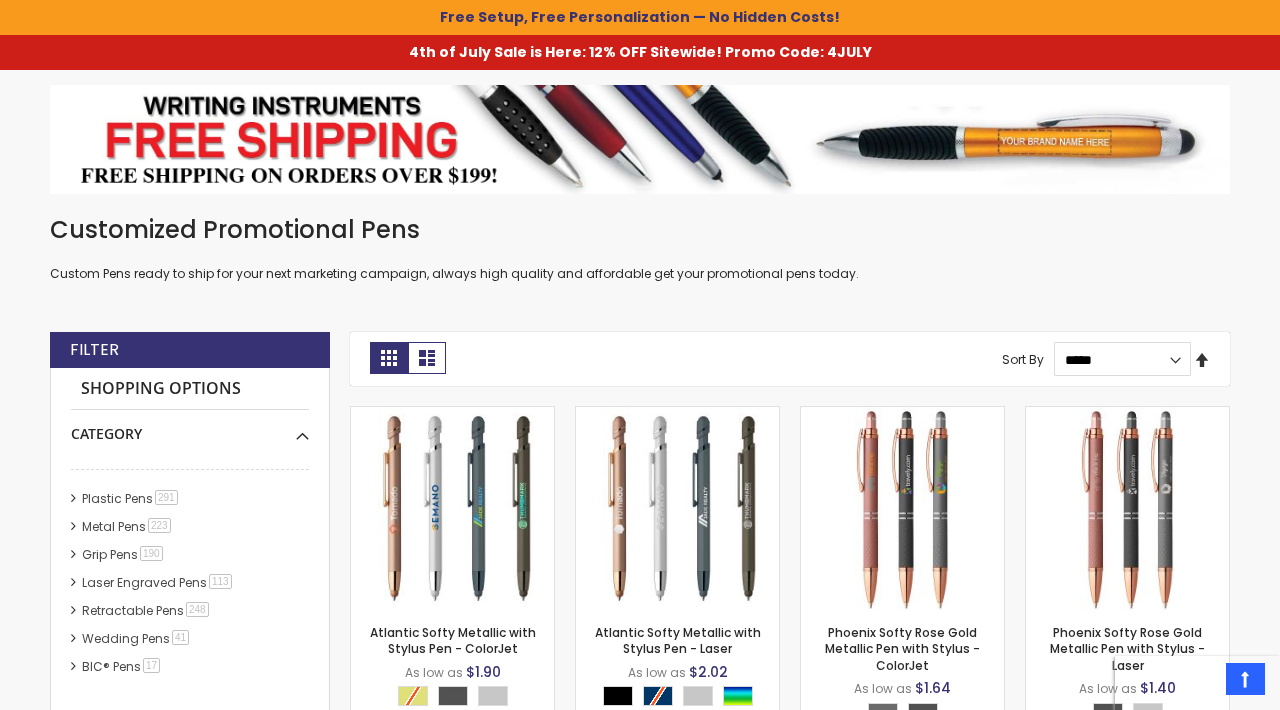 click on "Set Descending Direction" at bounding box center (1202, 361) 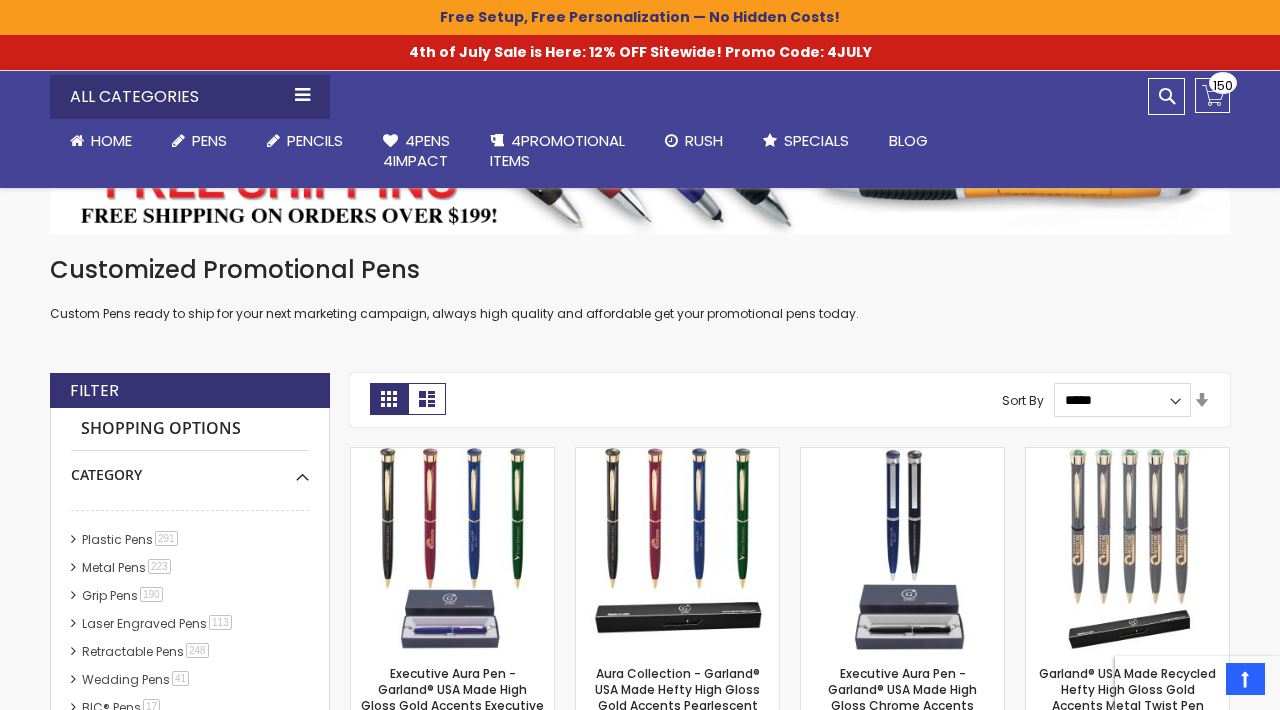 scroll, scrollTop: 219, scrollLeft: 0, axis: vertical 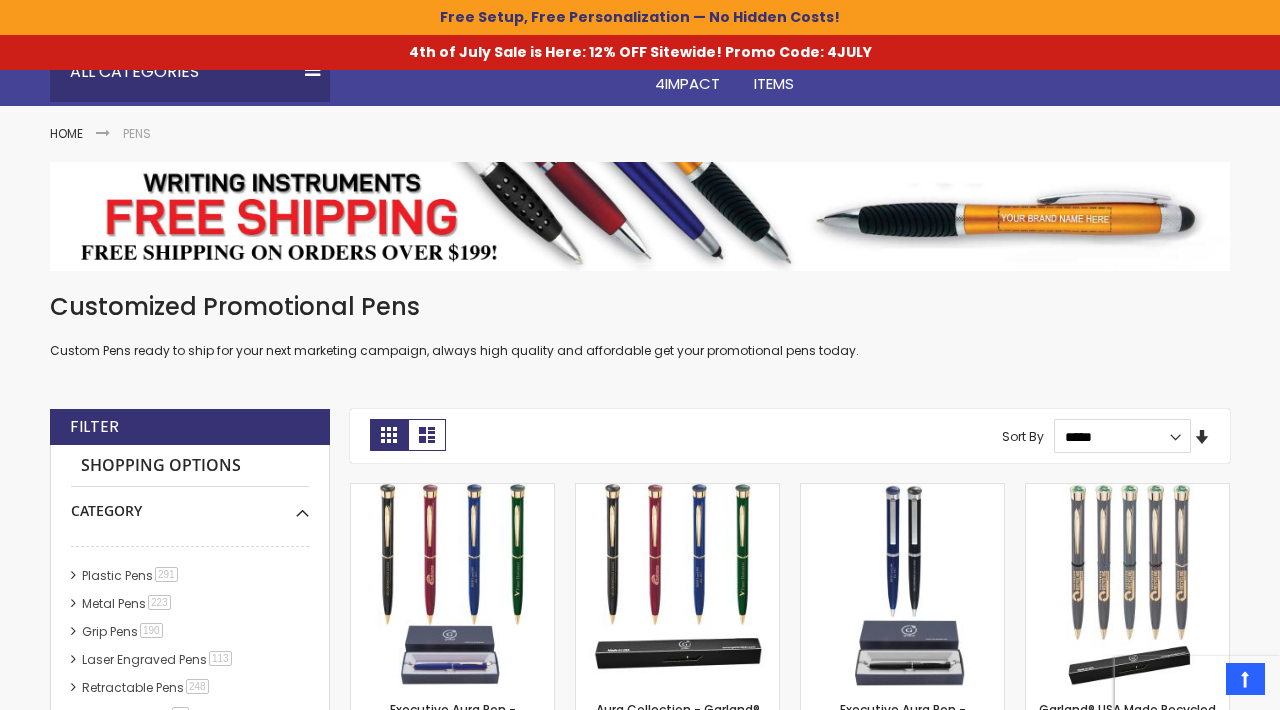 click on "Set Ascending Direction" at bounding box center (1202, 438) 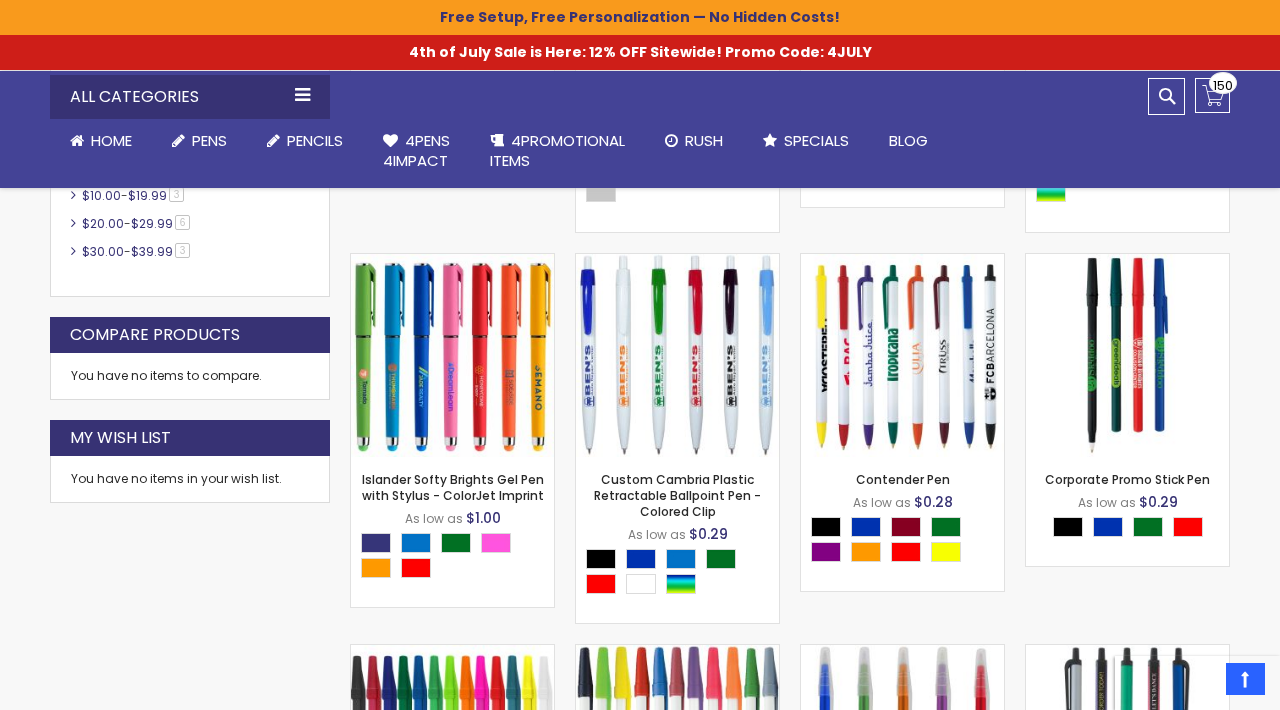 scroll, scrollTop: 1281, scrollLeft: 0, axis: vertical 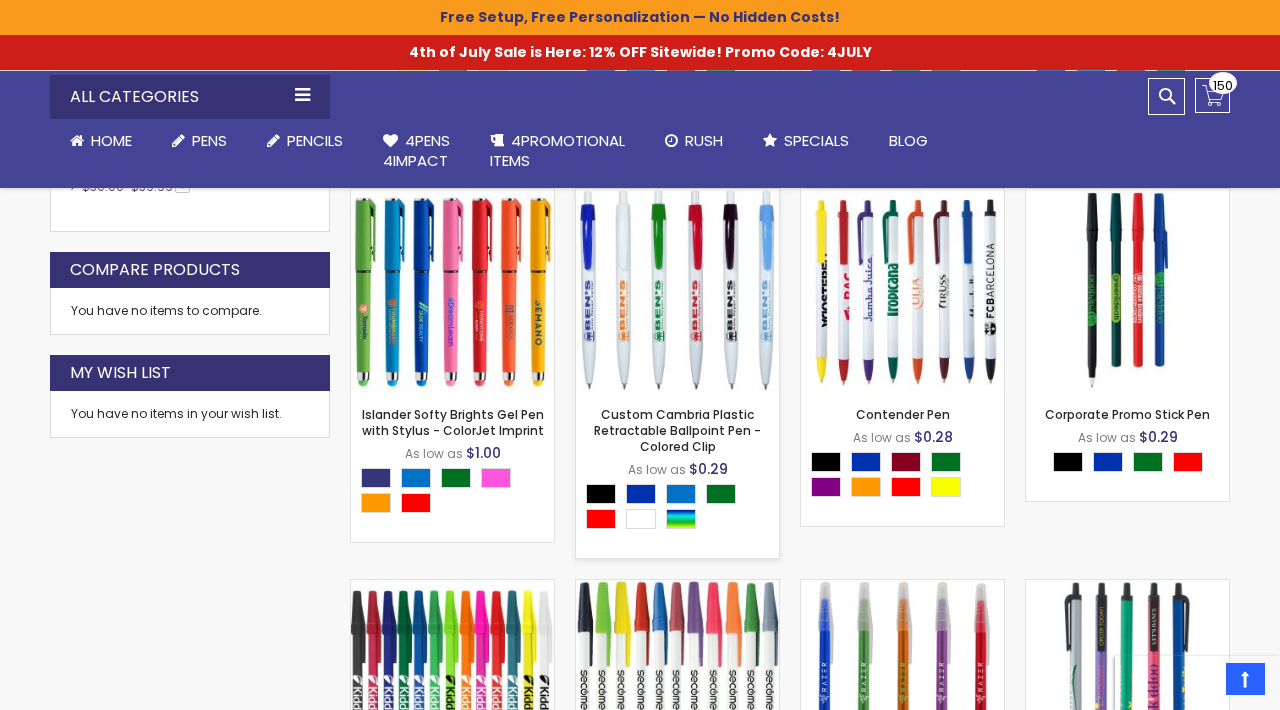 click at bounding box center (677, 290) 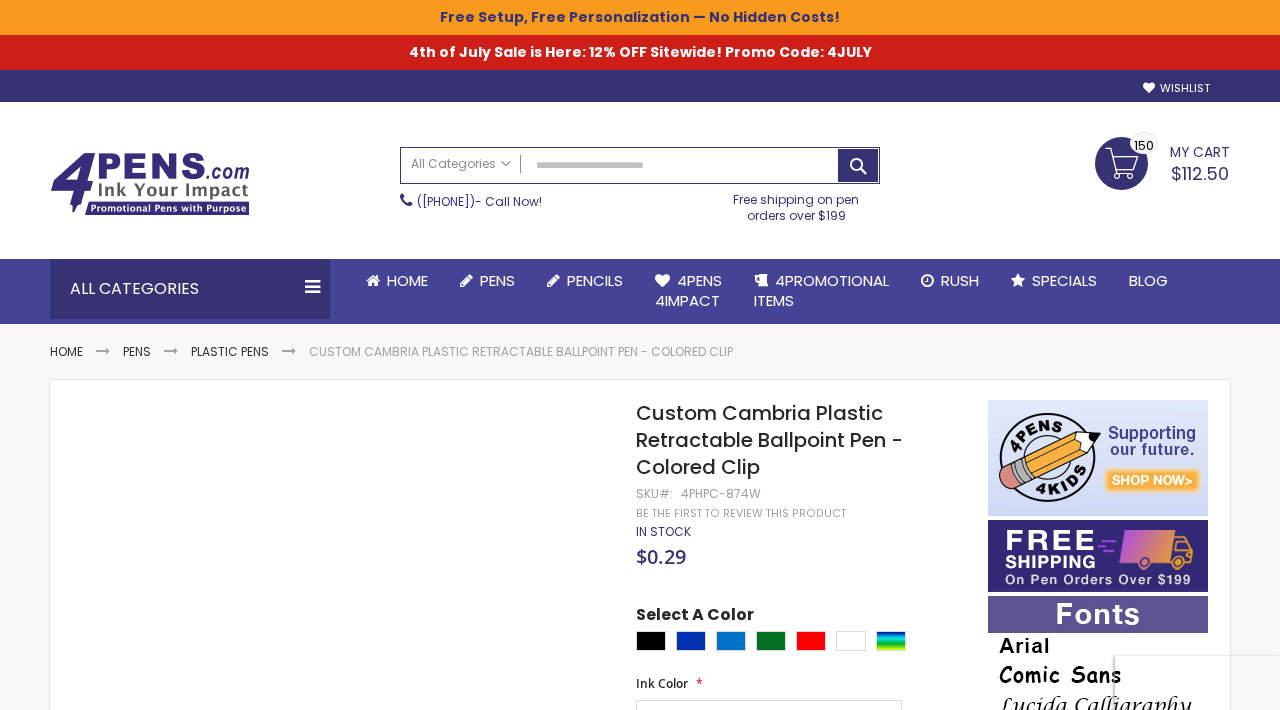 scroll, scrollTop: 0, scrollLeft: 0, axis: both 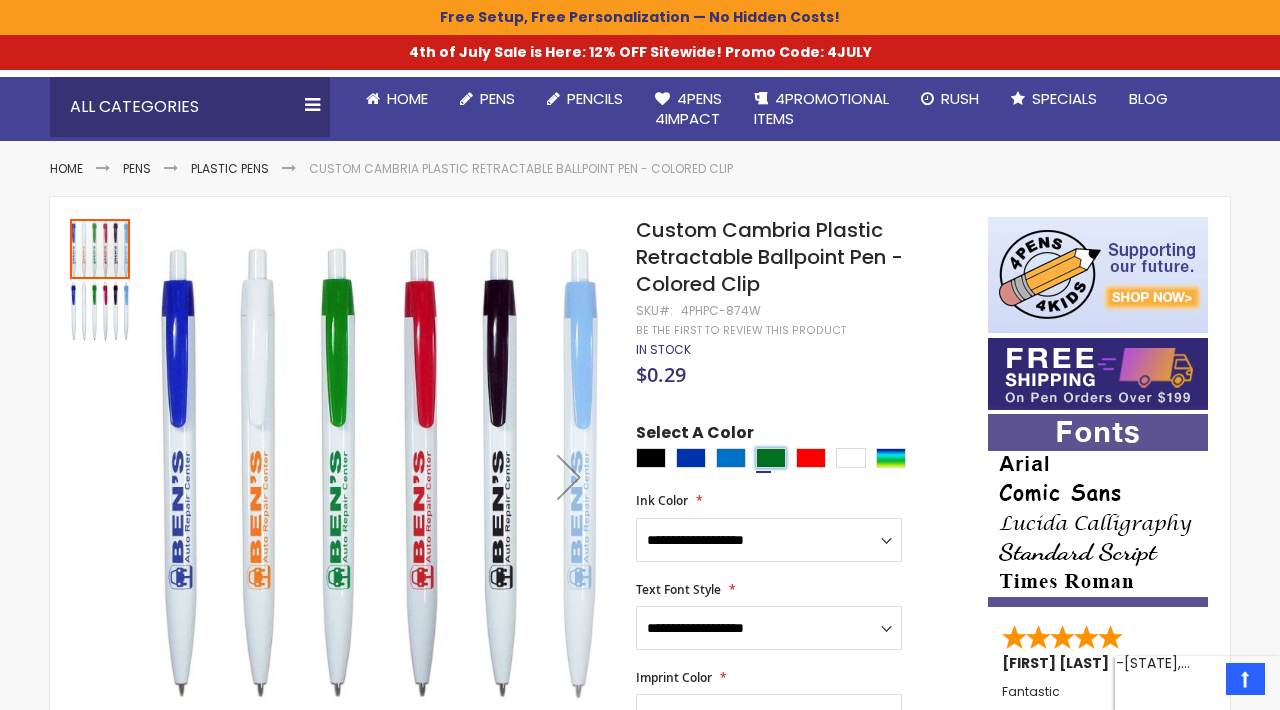 click at bounding box center (771, 458) 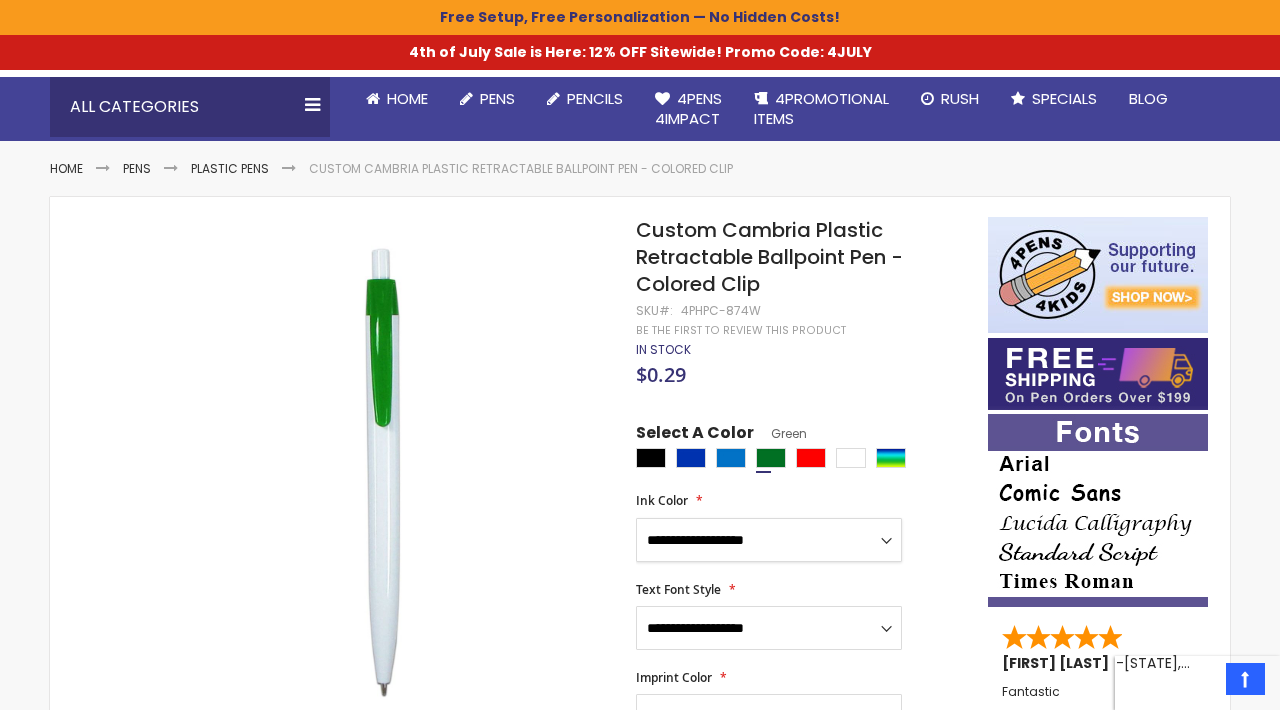click on "**********" at bounding box center [769, 540] 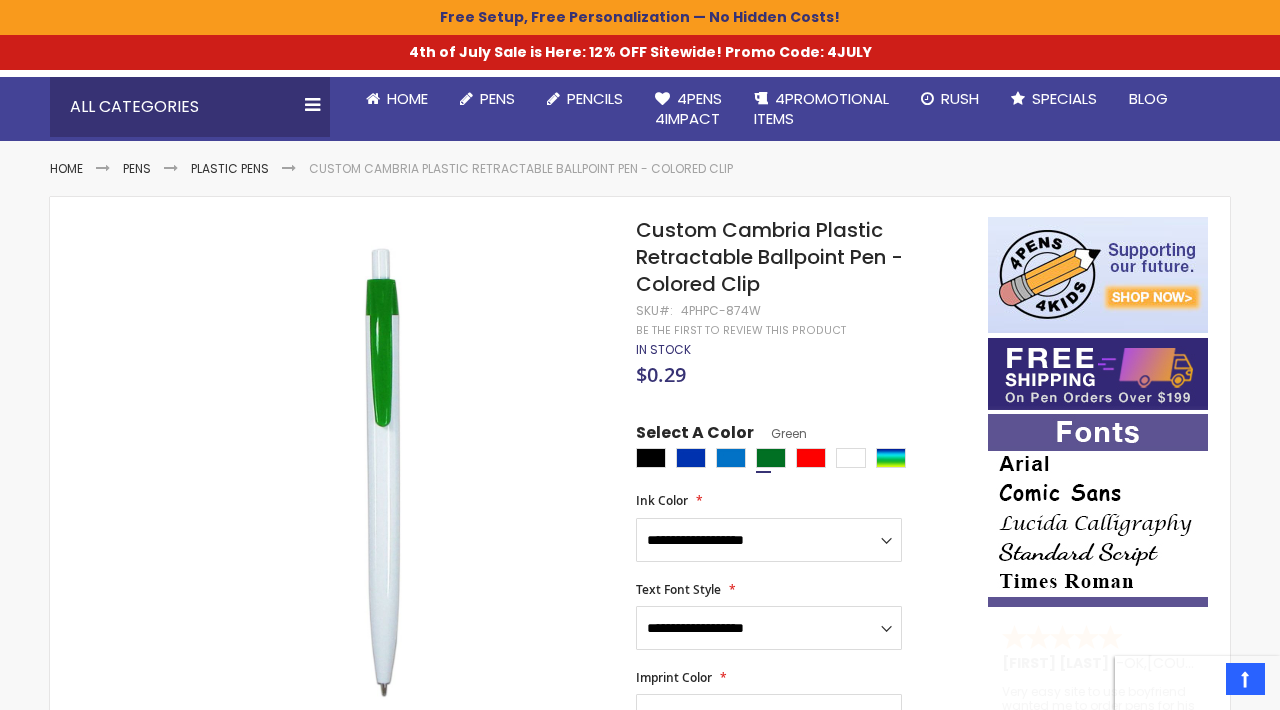 click on "**********" at bounding box center (802, 865) 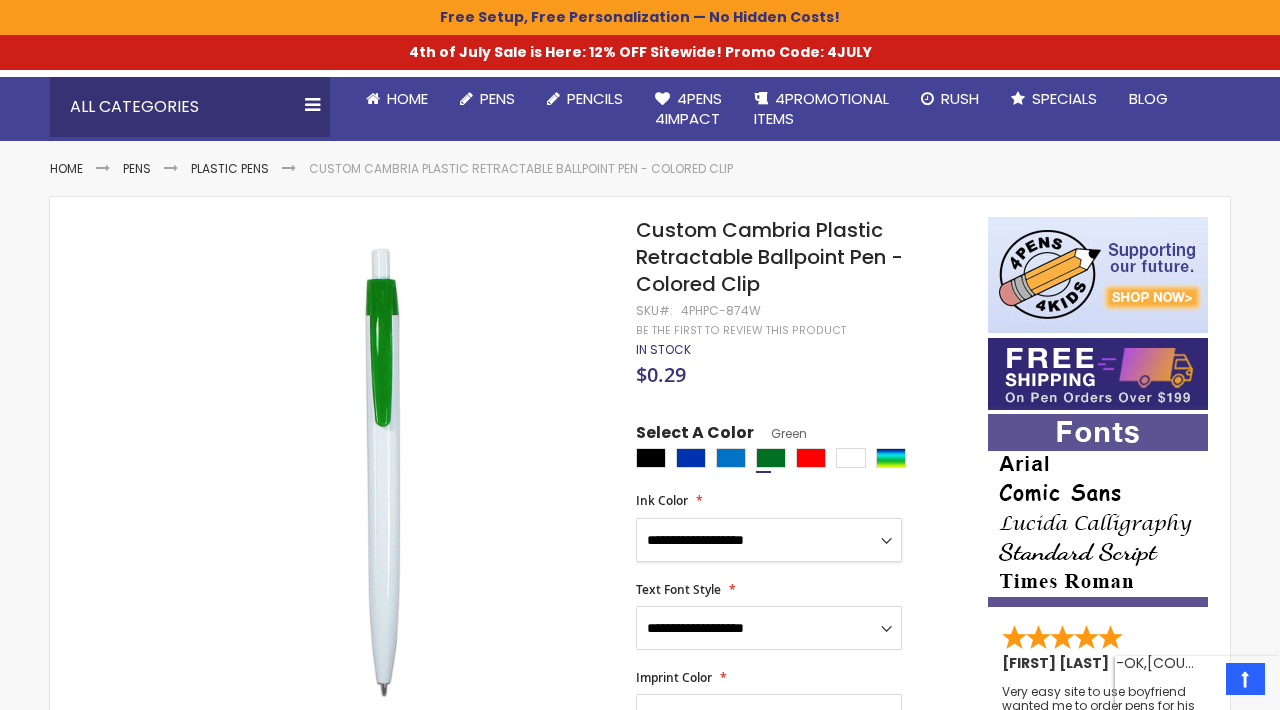click on "**********" at bounding box center [769, 540] 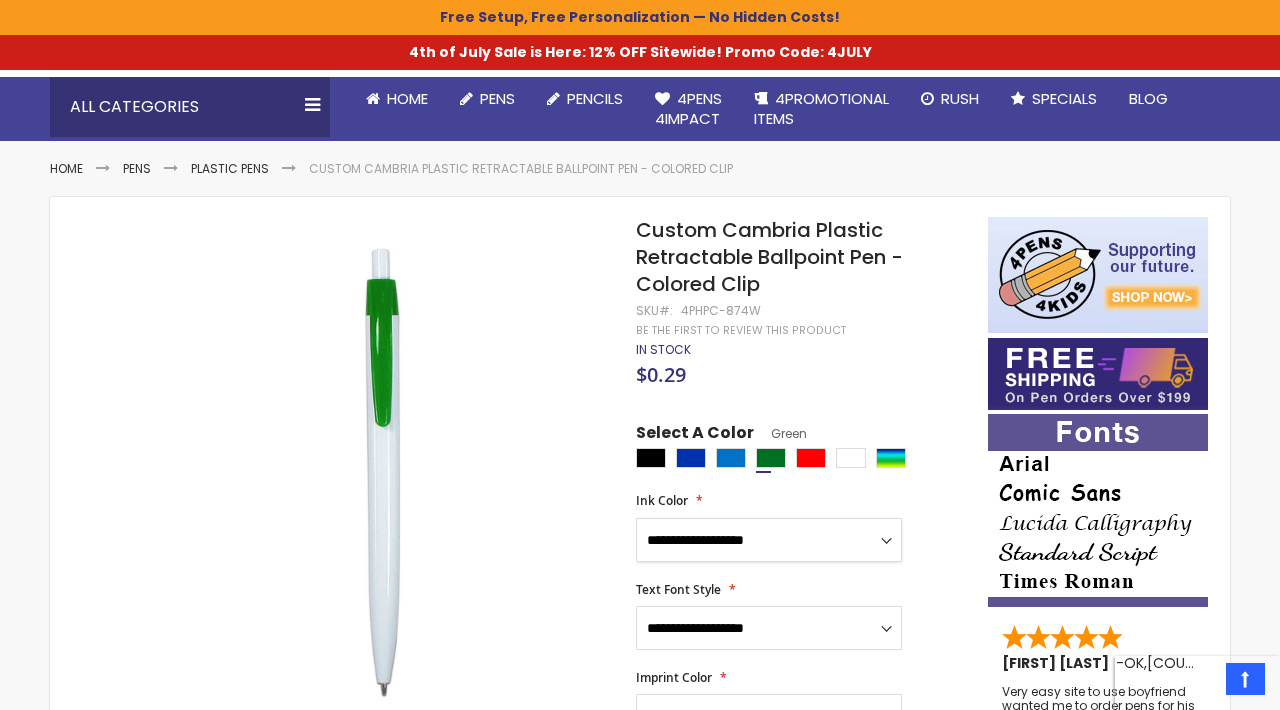 select on "[PASSWORD]" 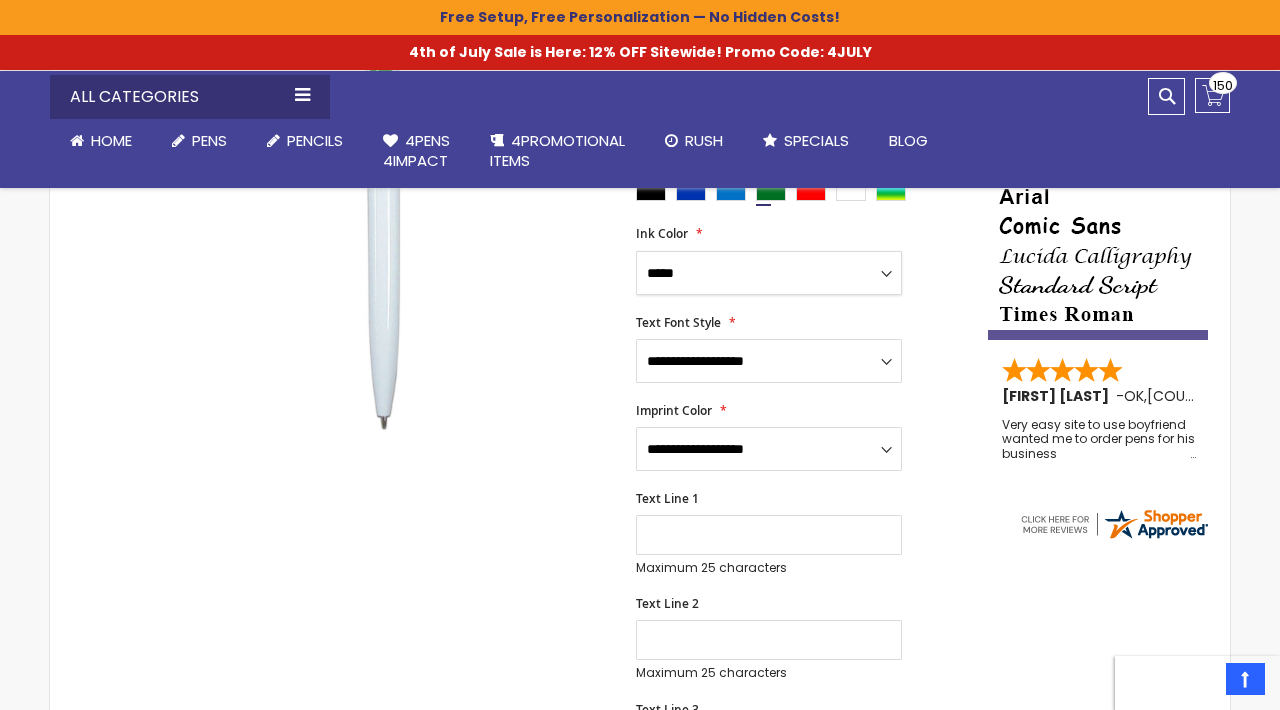 scroll, scrollTop: 460, scrollLeft: 0, axis: vertical 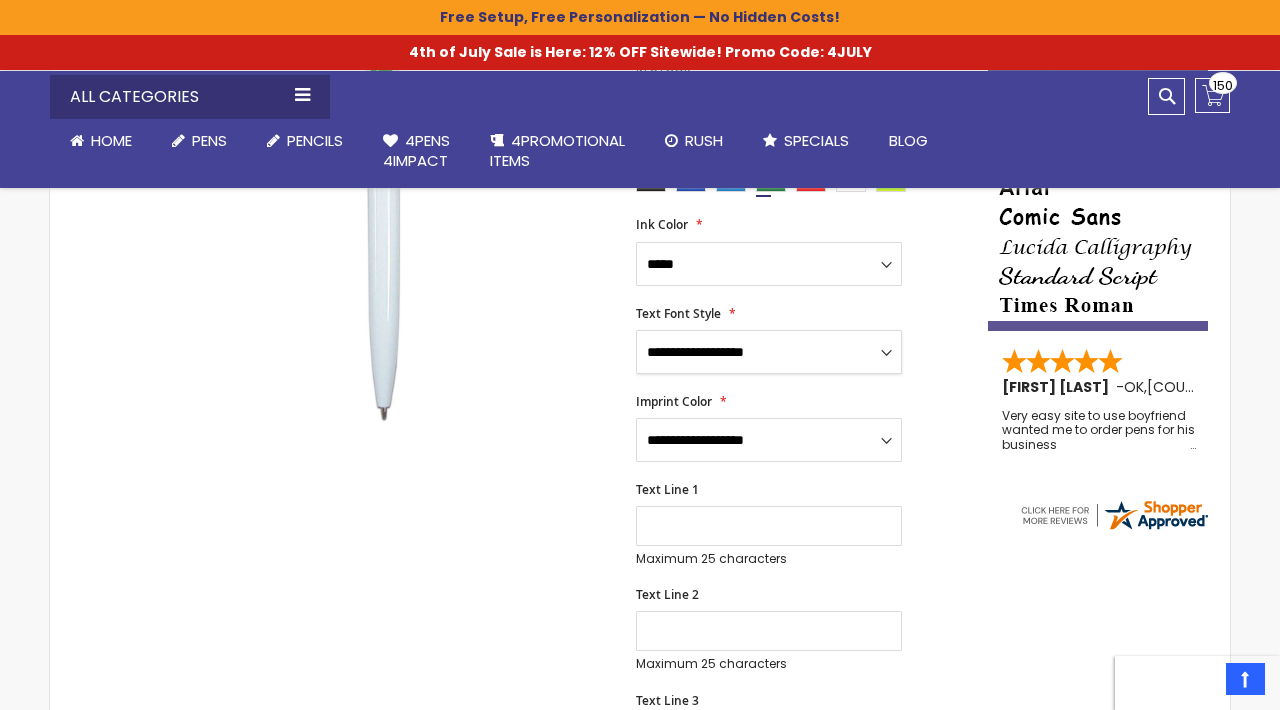 click on "**********" at bounding box center (769, 352) 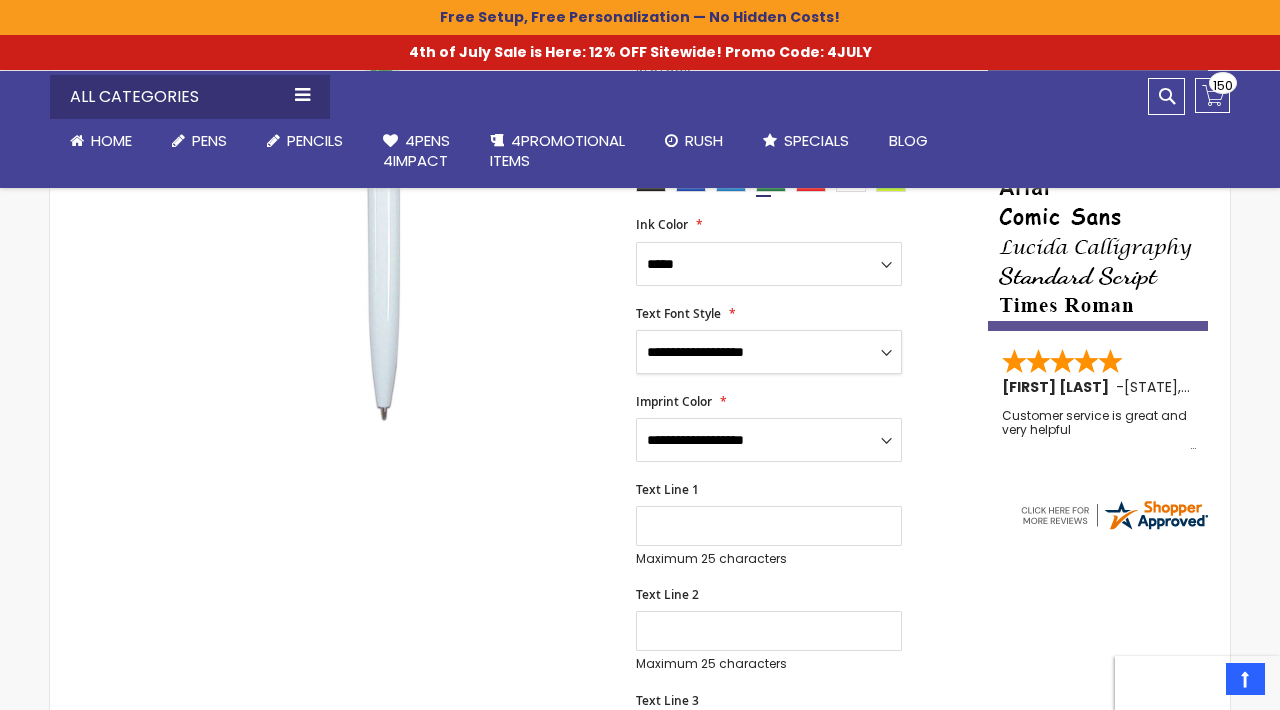 select on "[PASSWORD]" 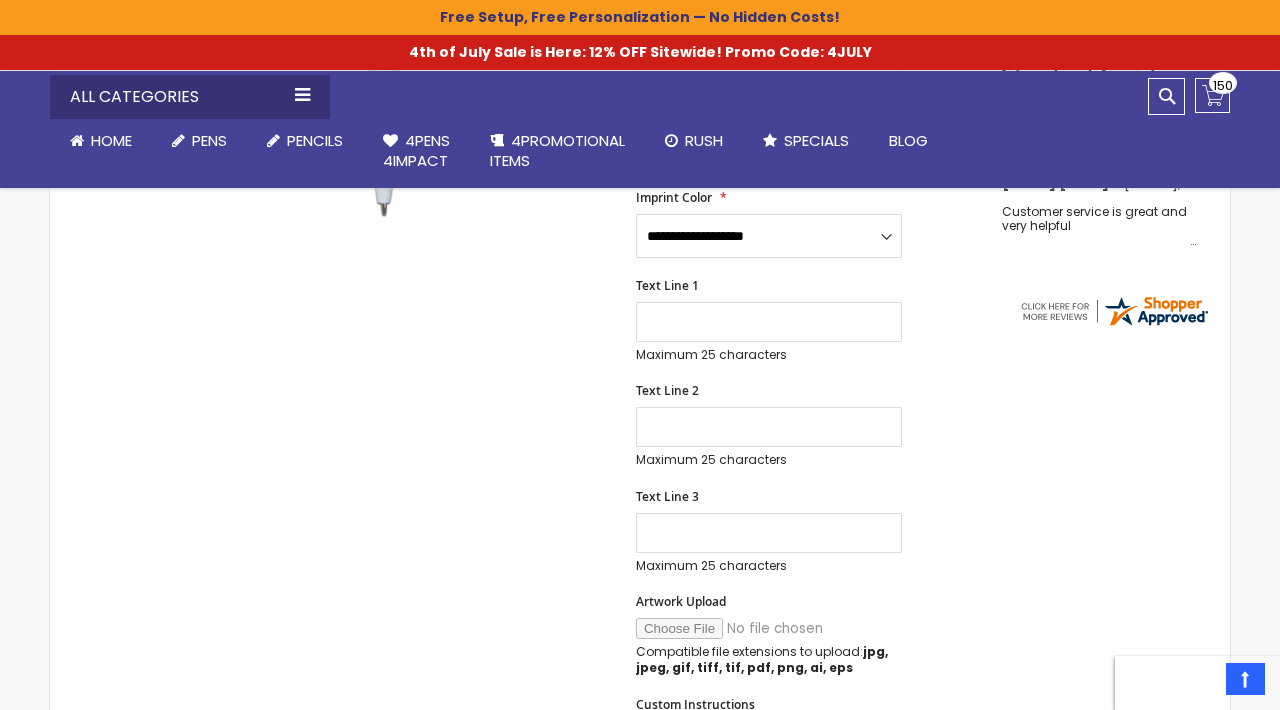 scroll, scrollTop: 796, scrollLeft: 0, axis: vertical 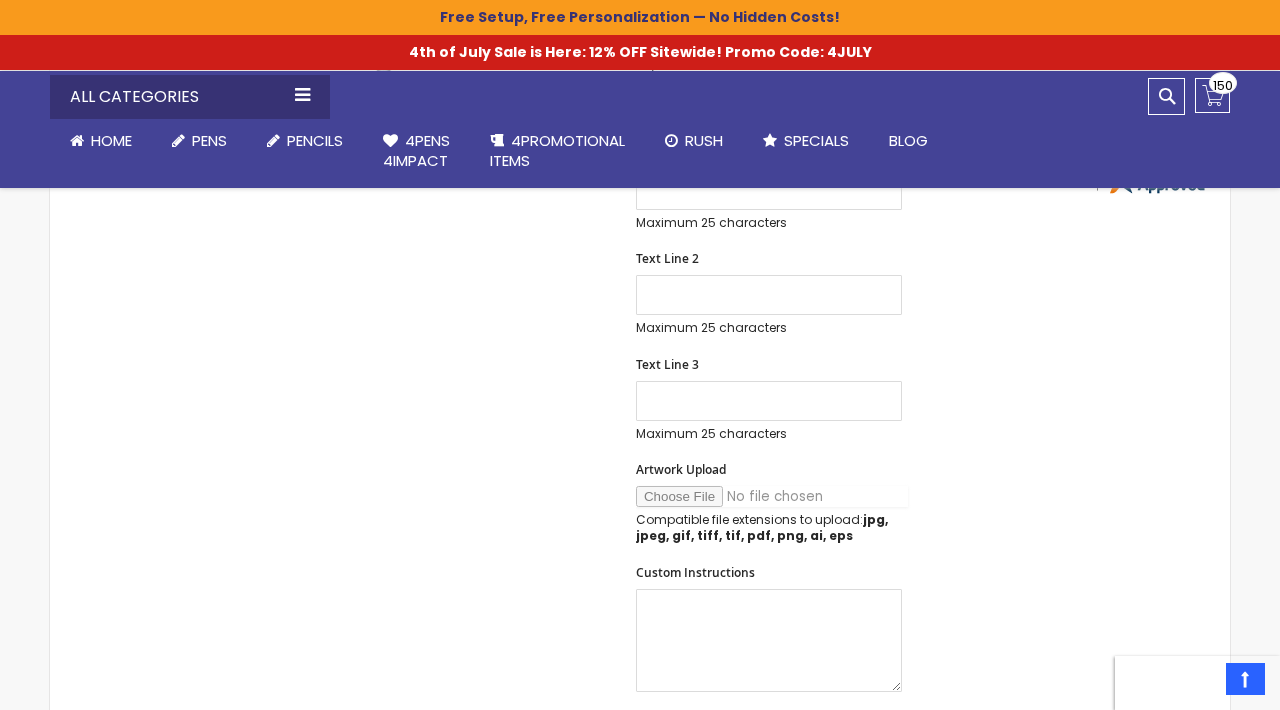 click on "Artwork Upload" at bounding box center [772, 496] 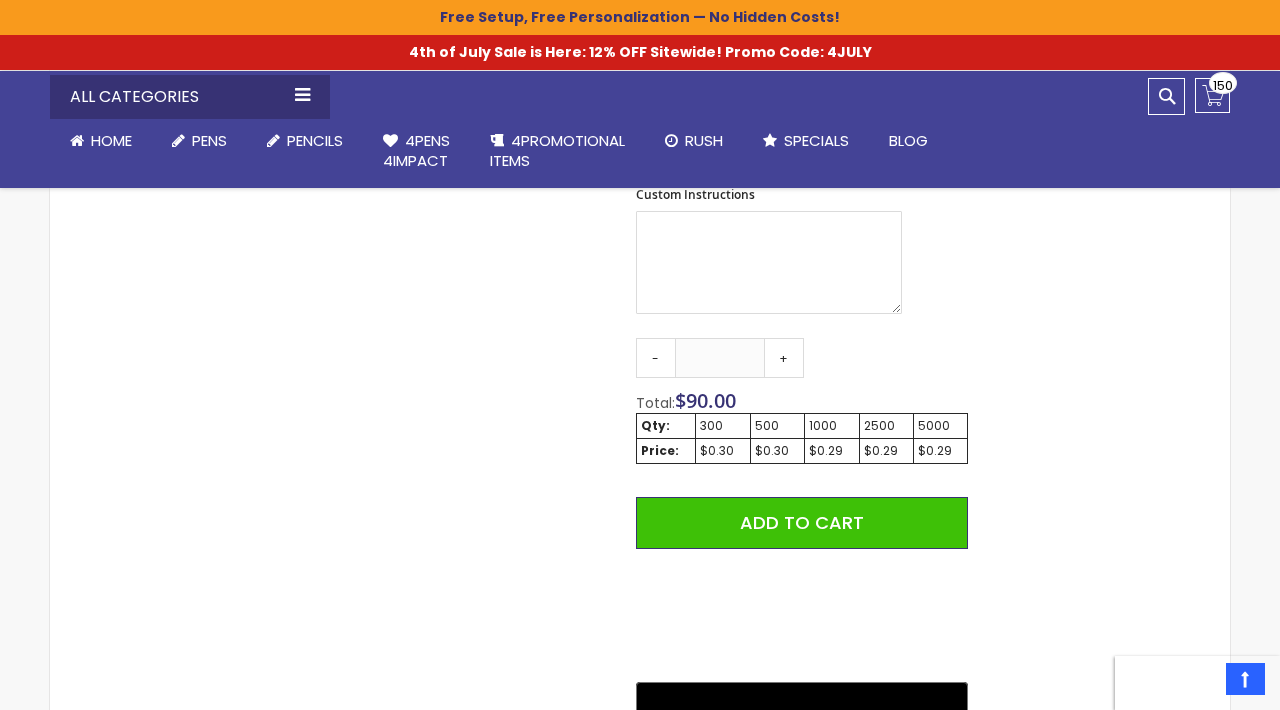 scroll, scrollTop: 1177, scrollLeft: 0, axis: vertical 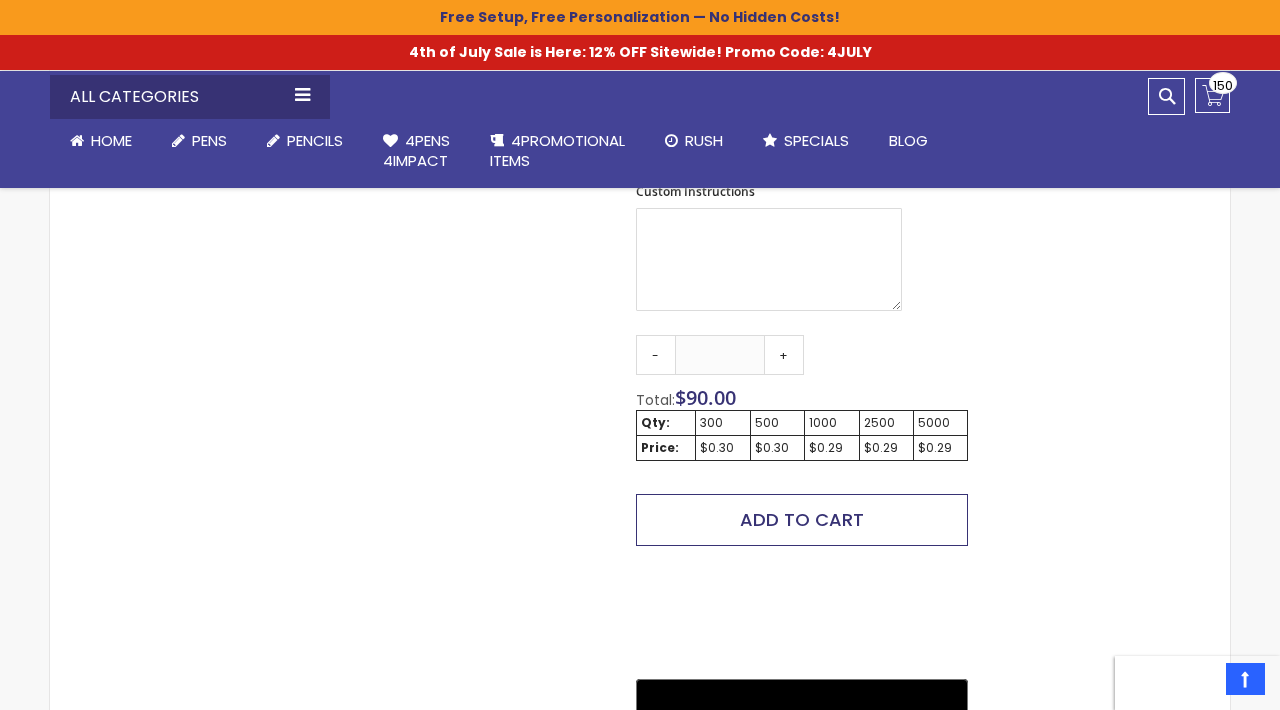 click on "Add to Cart" at bounding box center (802, 519) 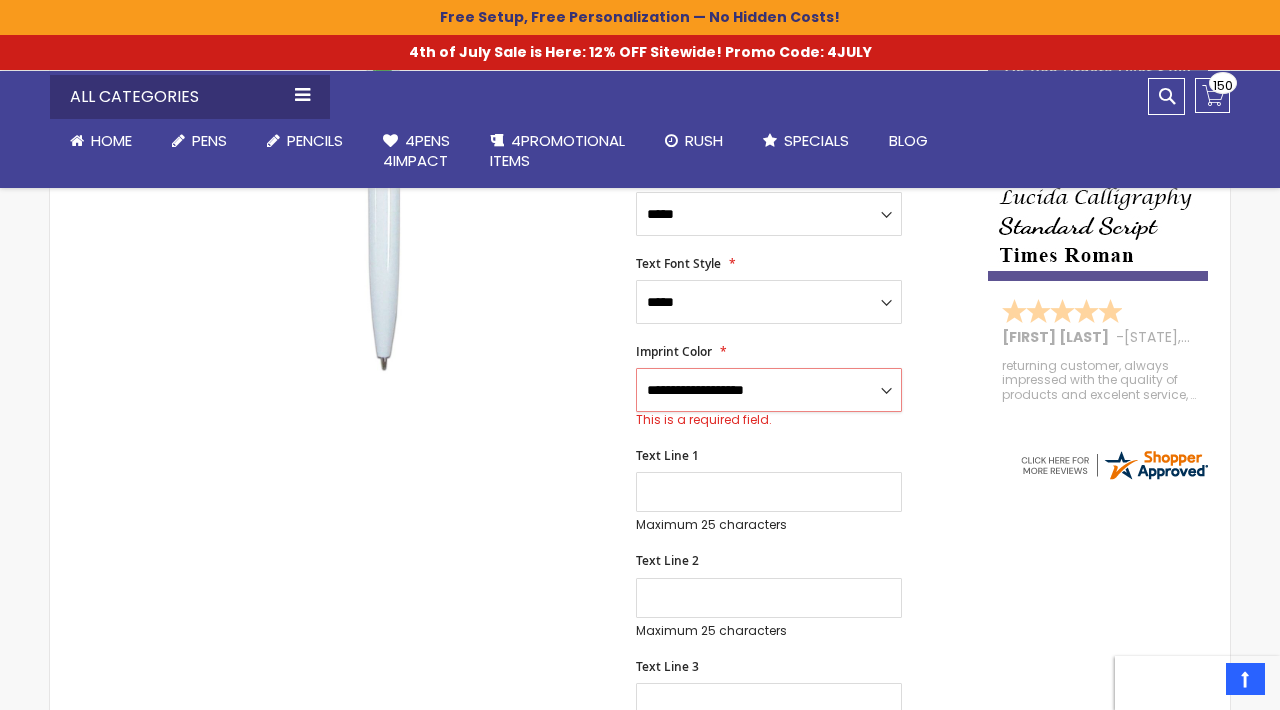 scroll, scrollTop: 509, scrollLeft: 0, axis: vertical 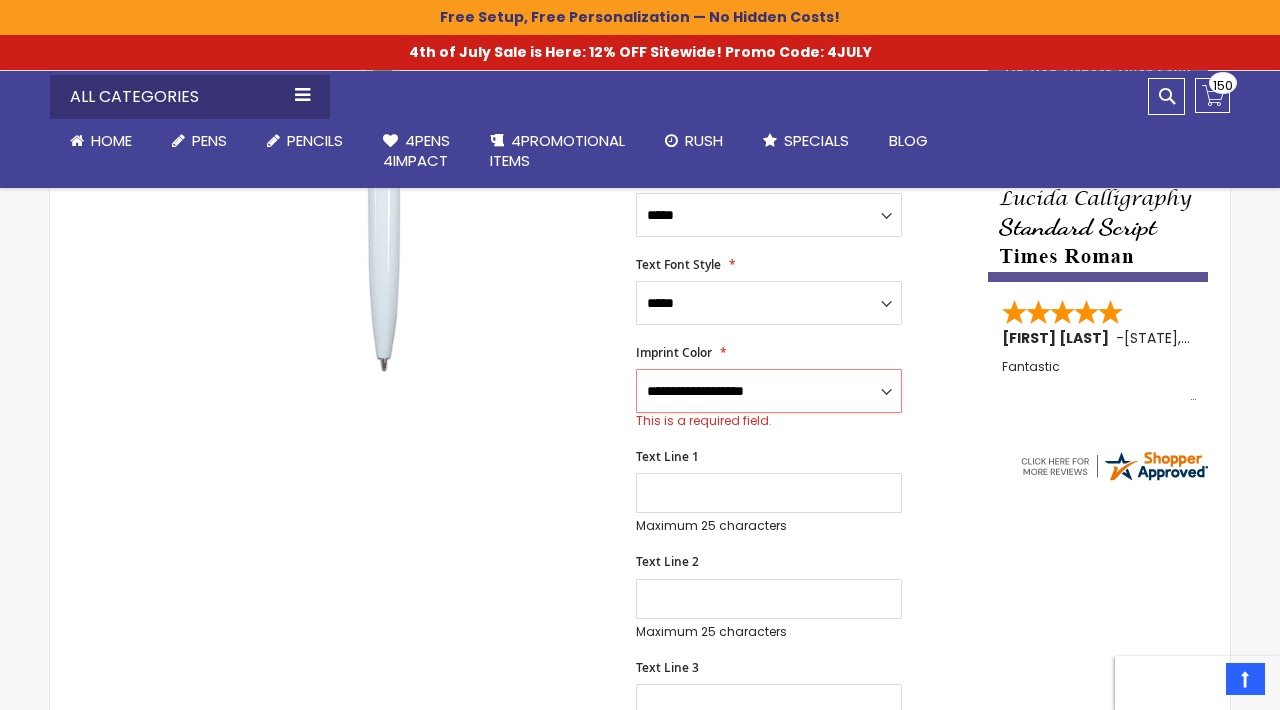 click on "**********" at bounding box center (769, 391) 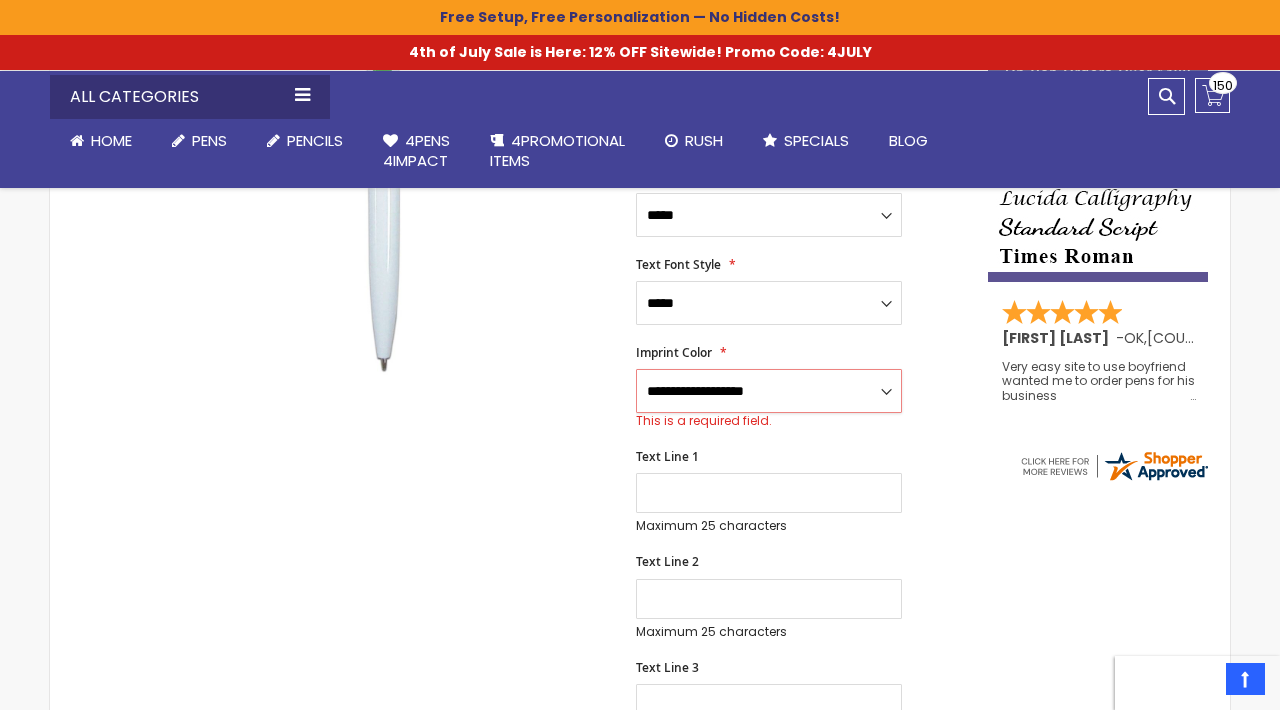 select on "*****" 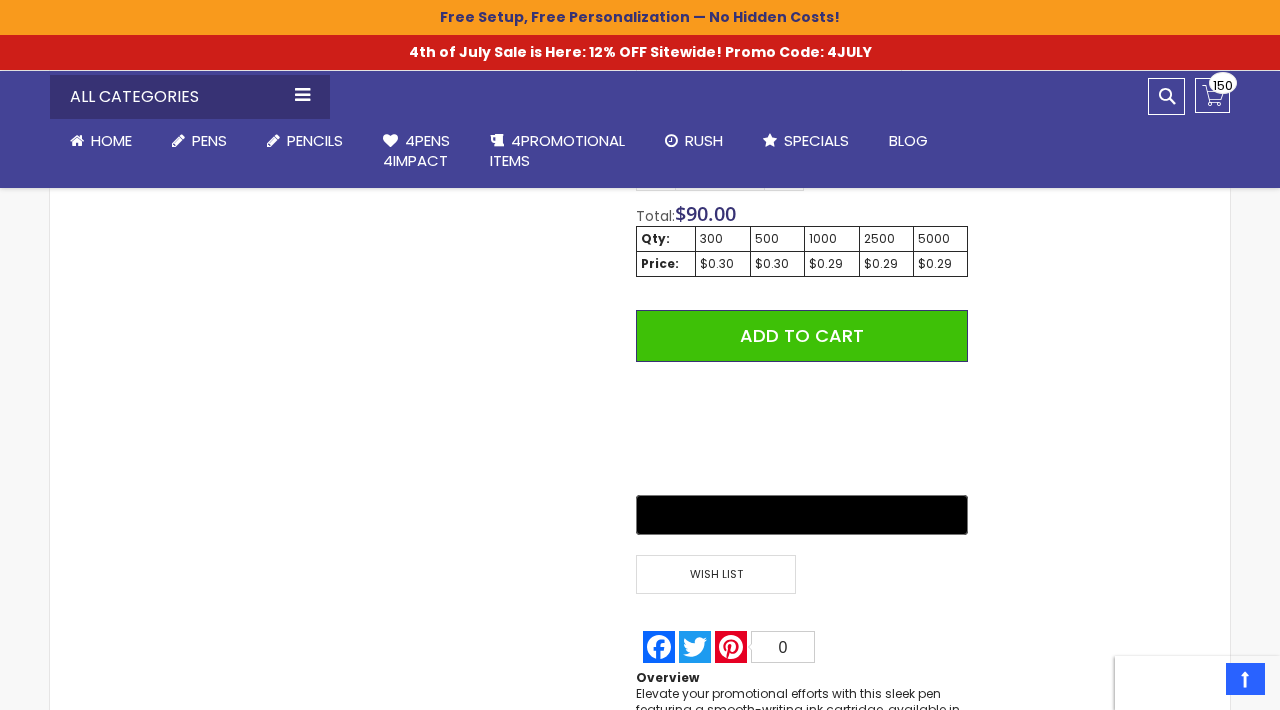 scroll, scrollTop: 1422, scrollLeft: 0, axis: vertical 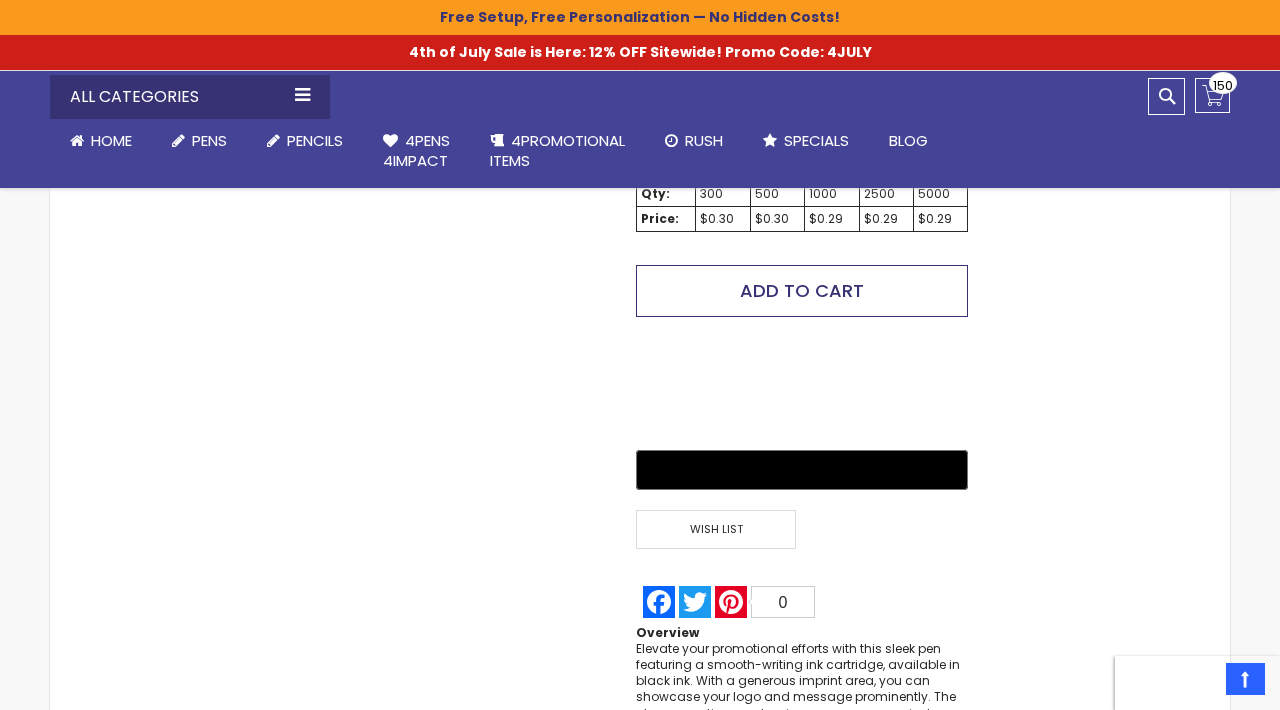 click on "Add to Cart" at bounding box center [802, 290] 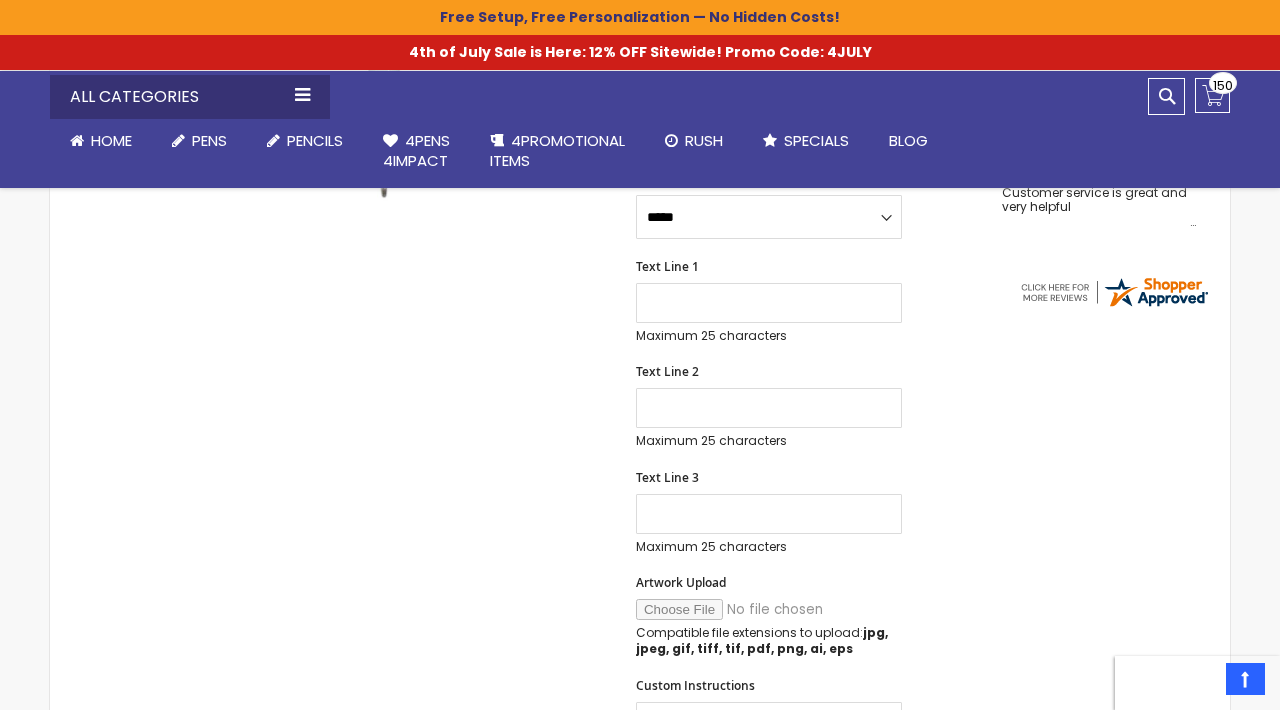 scroll, scrollTop: 572, scrollLeft: 0, axis: vertical 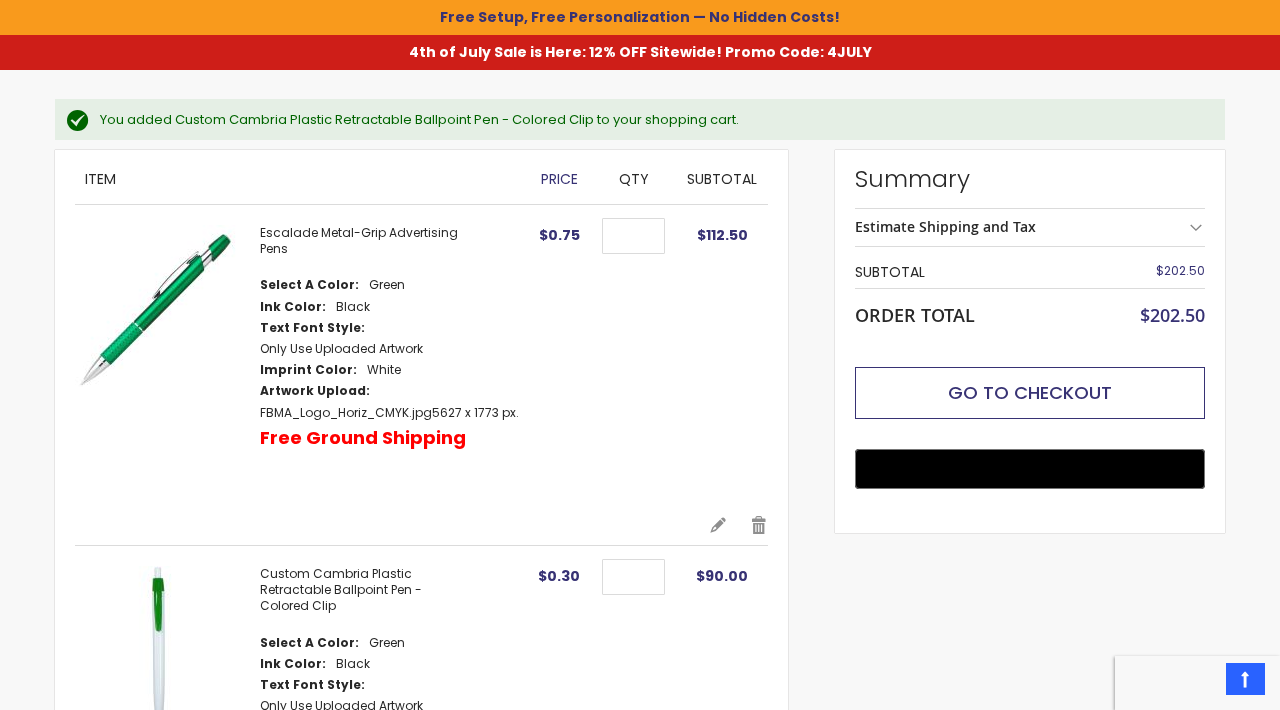 click on "Go to Checkout" at bounding box center [1030, 392] 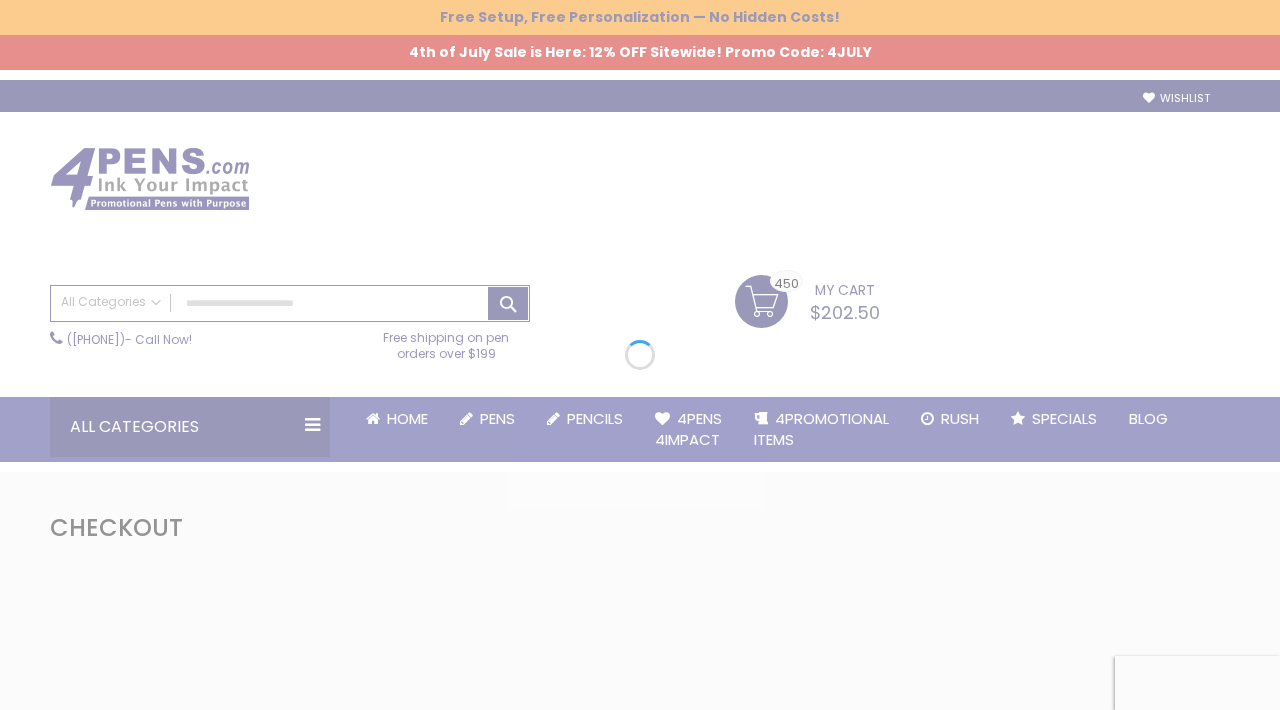 scroll, scrollTop: 0, scrollLeft: 0, axis: both 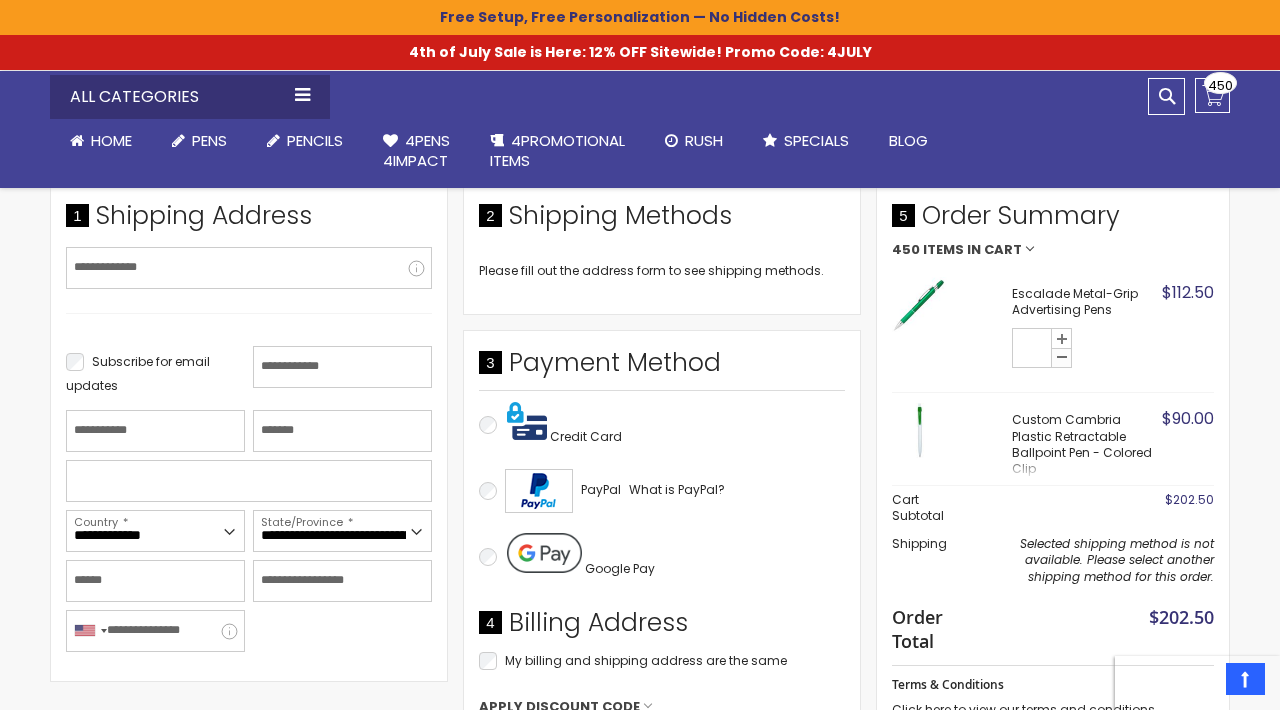 click at bounding box center [1061, 357] 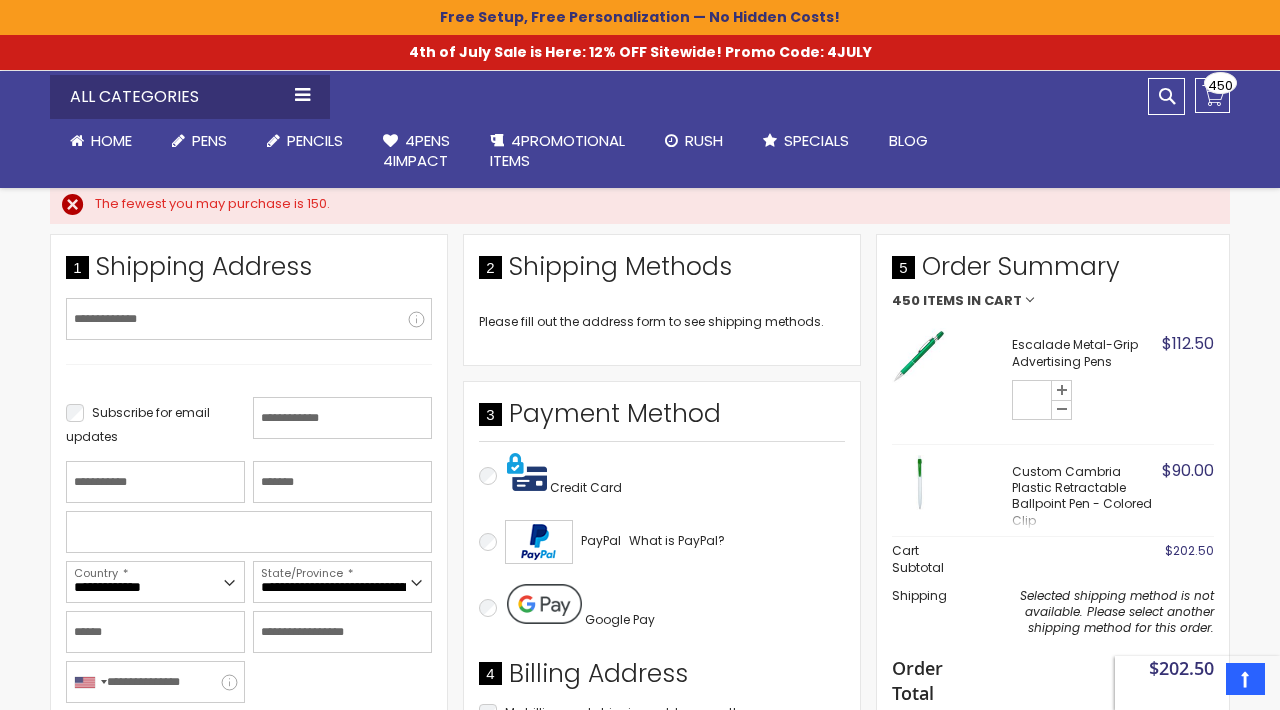 click on "Escalade Metal-Grip Advertising Pens
Qty
***" at bounding box center (1087, 376) 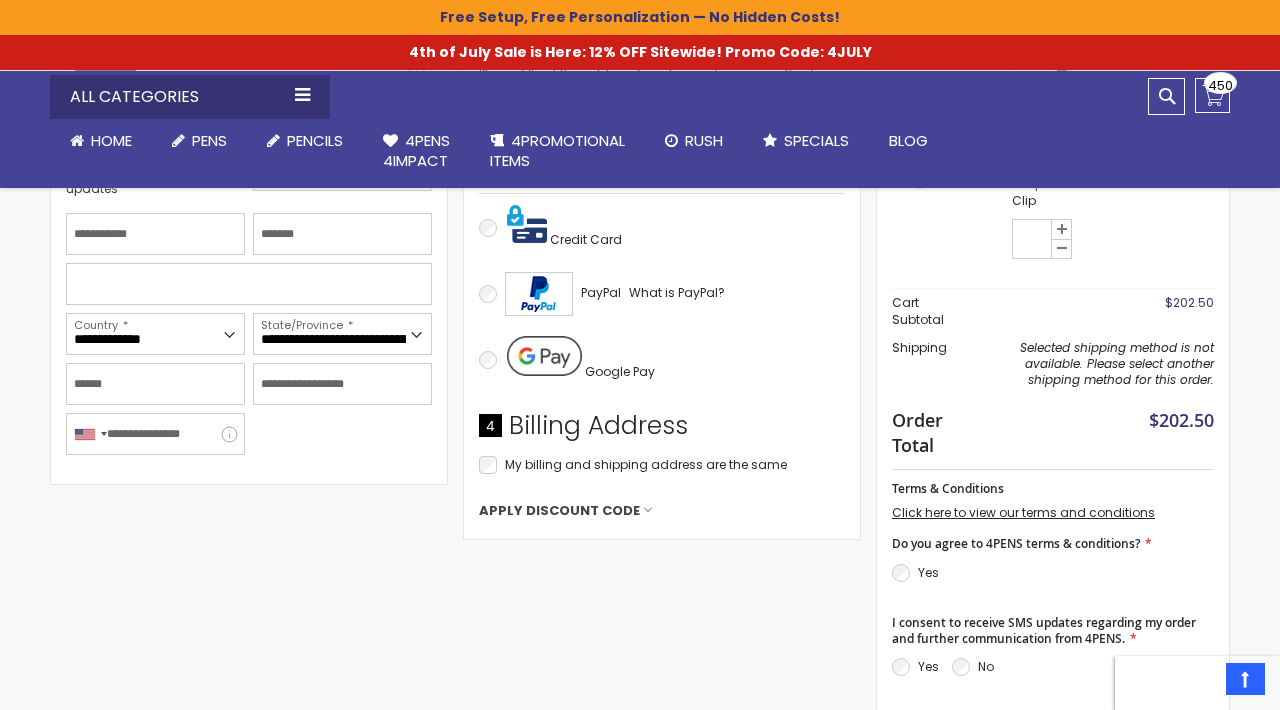 scroll, scrollTop: 669, scrollLeft: 0, axis: vertical 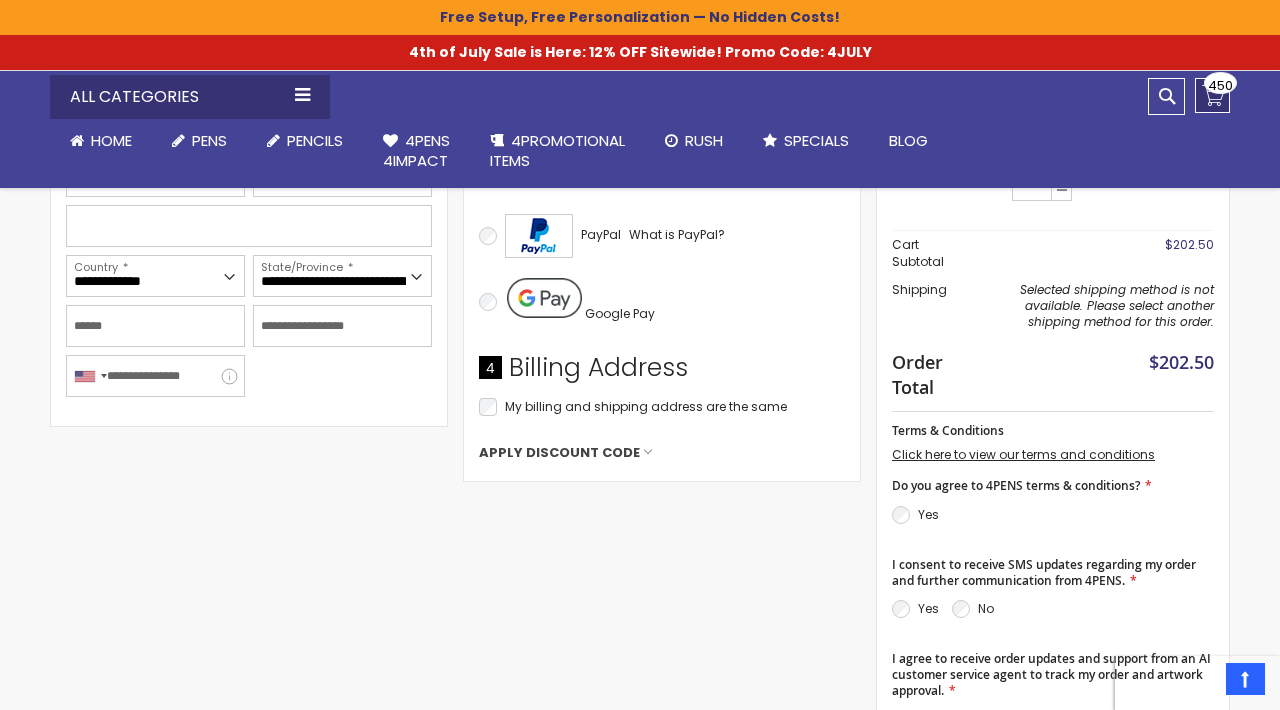 click on "My Cart
$202.50
450
450
items" at bounding box center (1212, 95) 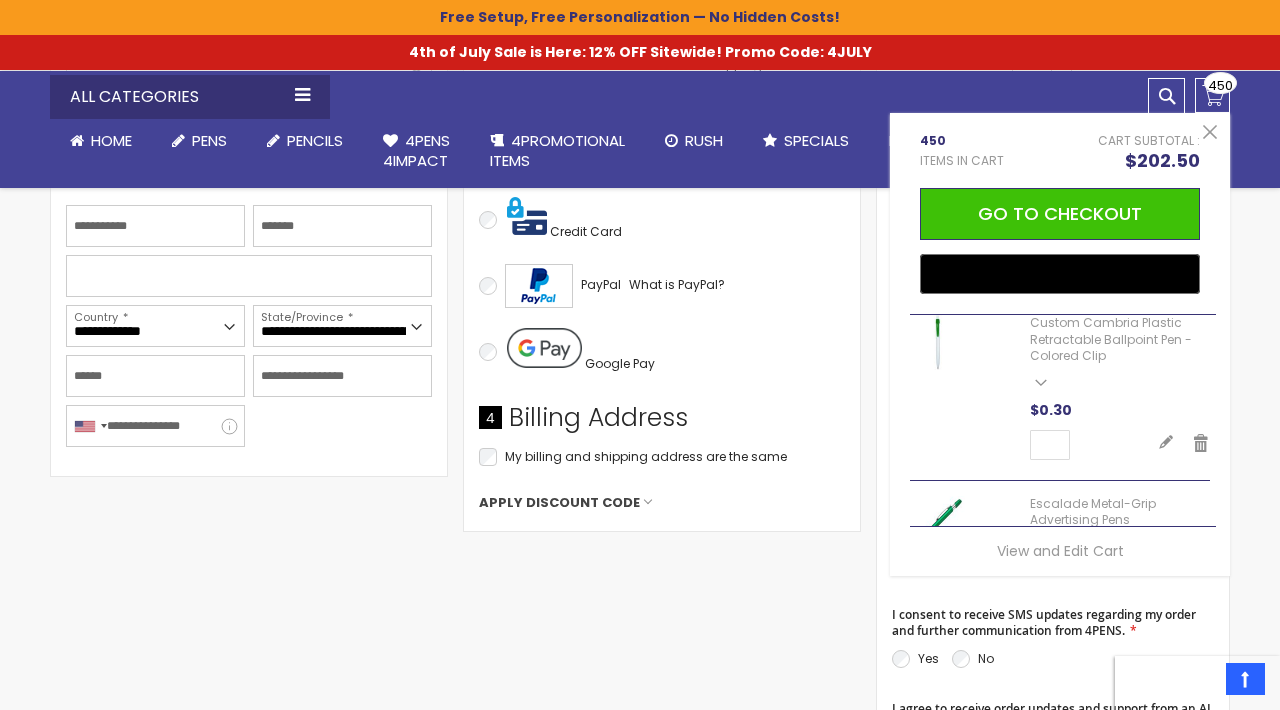 scroll, scrollTop: 617, scrollLeft: 0, axis: vertical 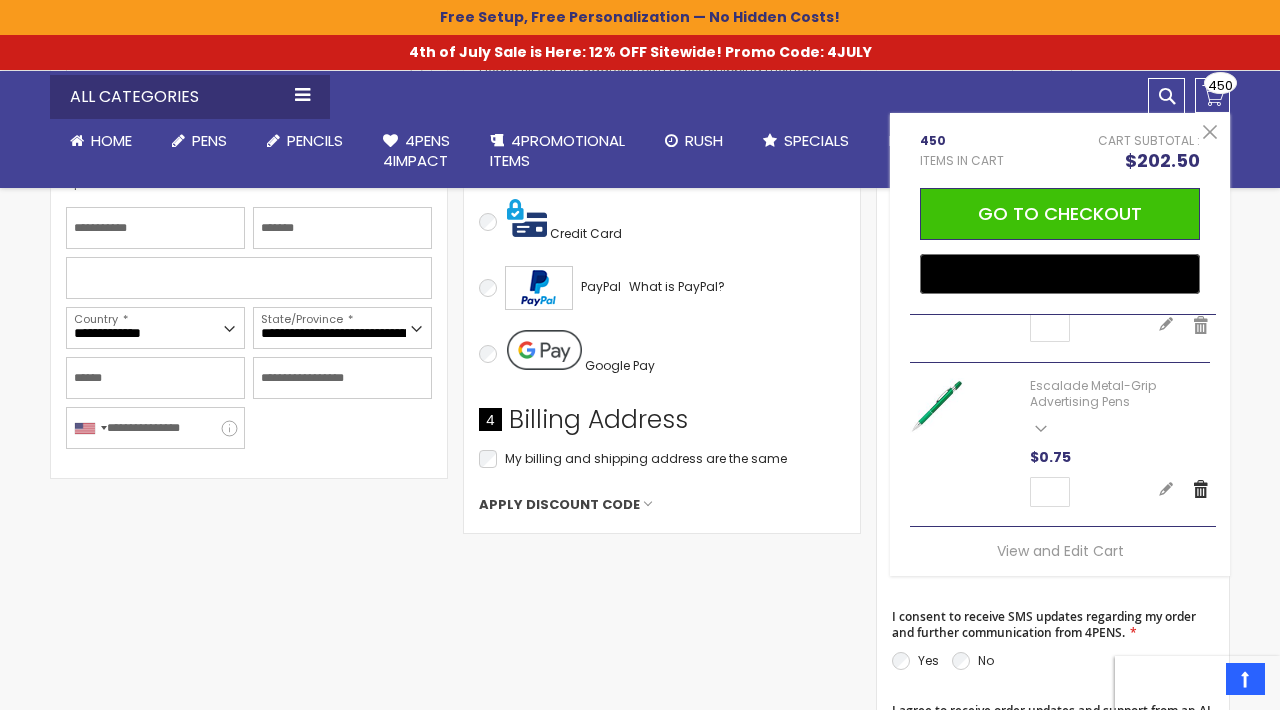 click on "Remove" at bounding box center [1201, 325] 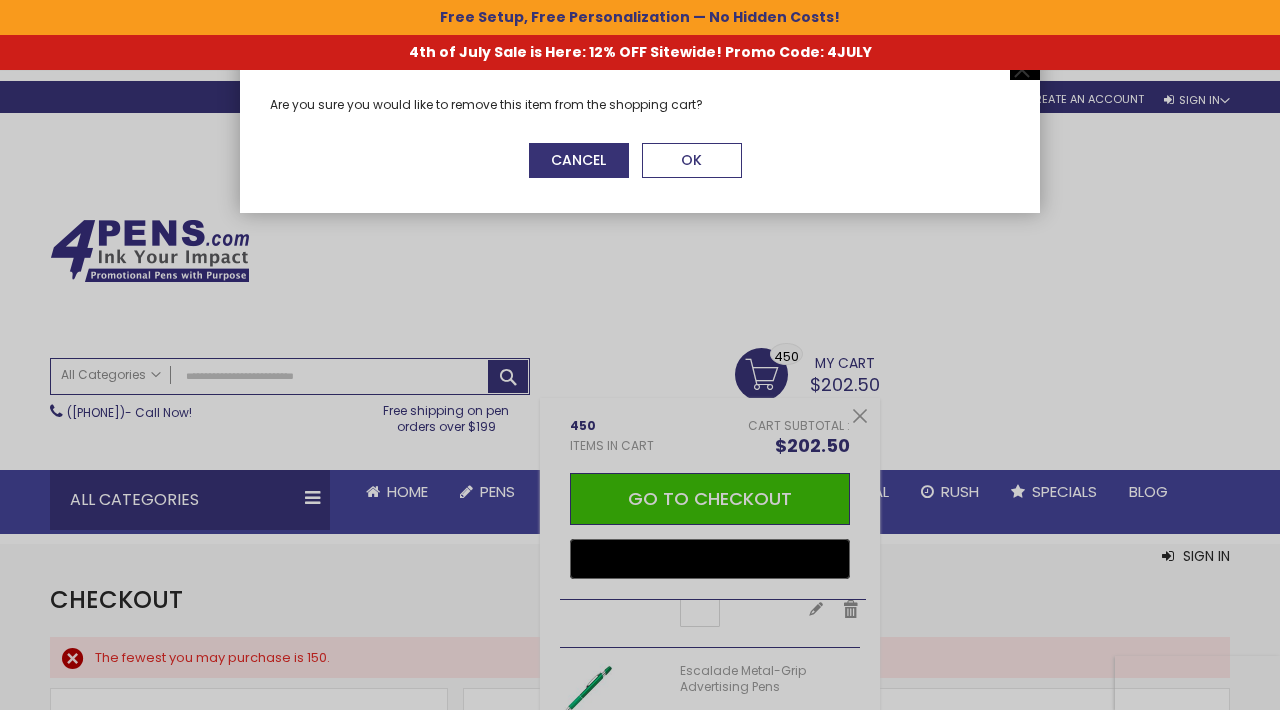 click on "OK" at bounding box center (691, 160) 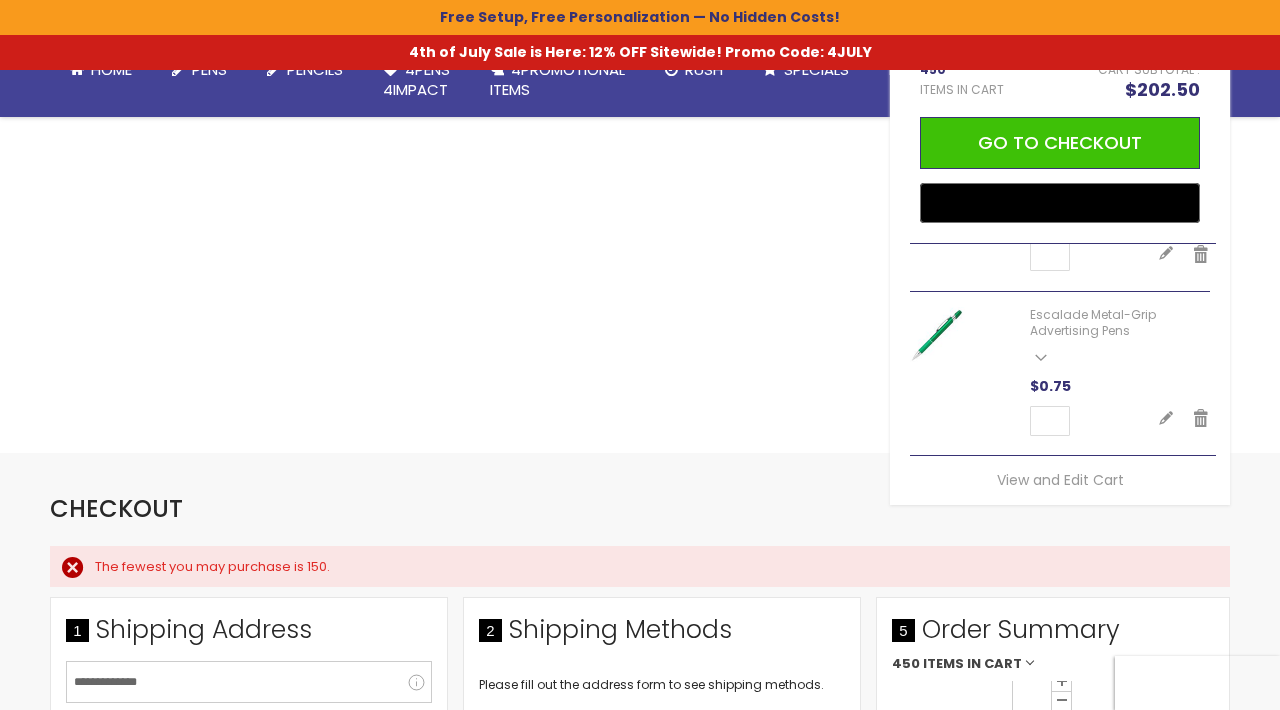 scroll, scrollTop: 419, scrollLeft: 0, axis: vertical 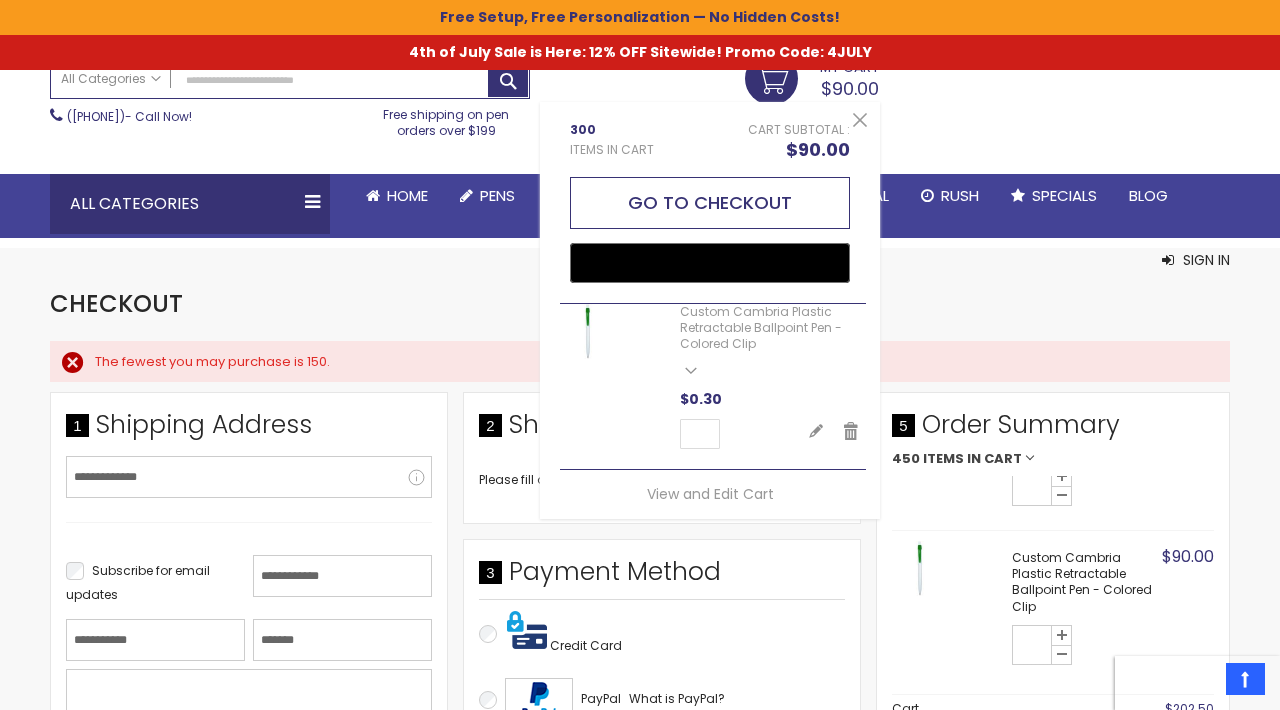 click on "Go to Checkout" at bounding box center (710, 203) 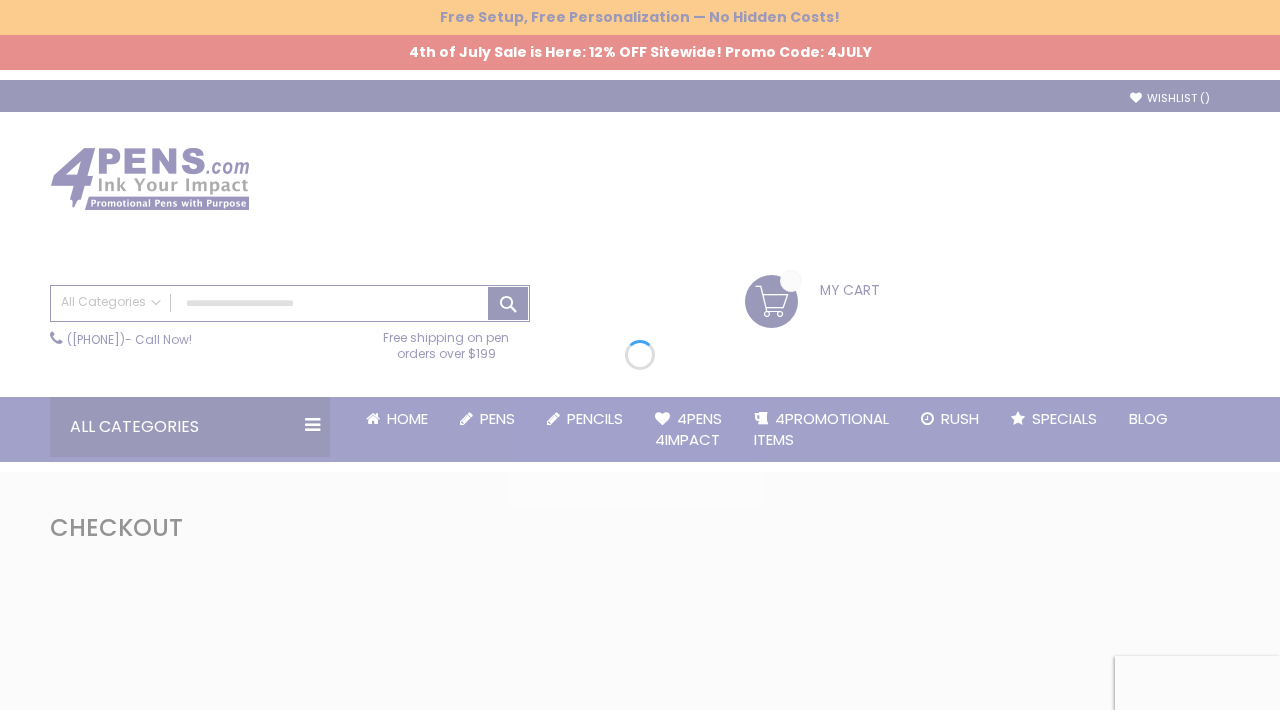 scroll, scrollTop: 0, scrollLeft: 0, axis: both 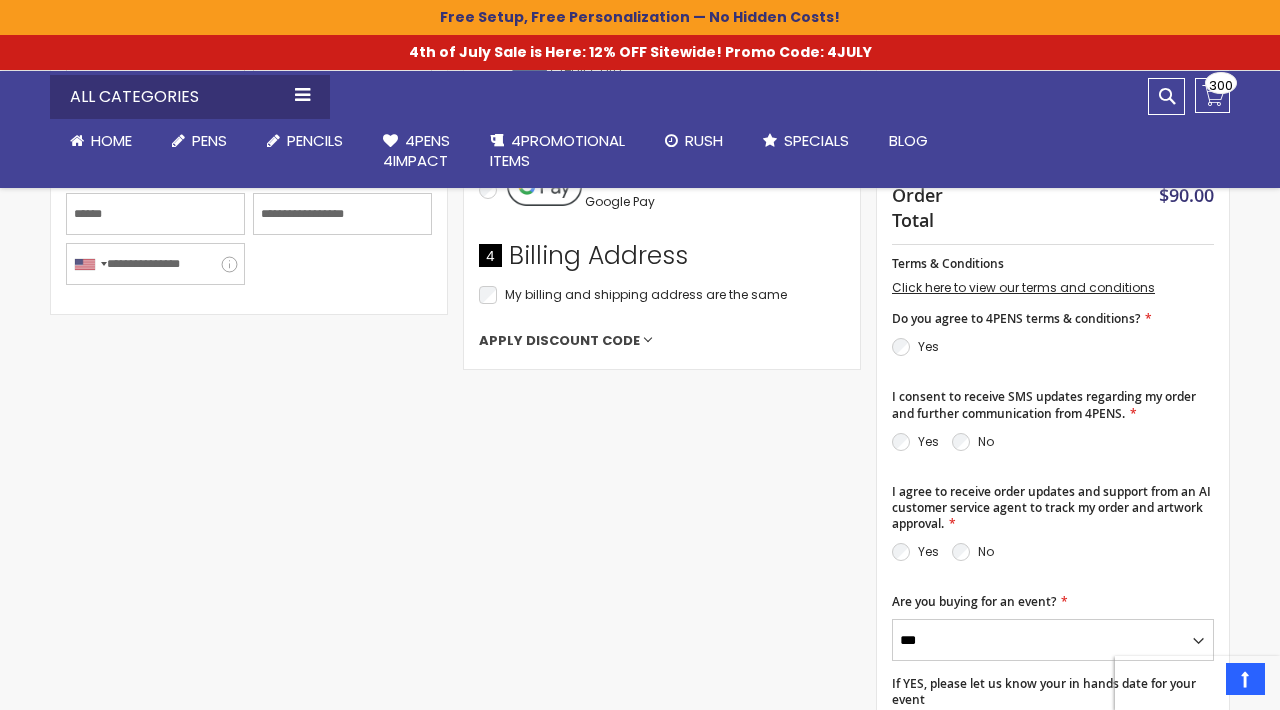 click on "Apply Discount Code" at bounding box center (559, 341) 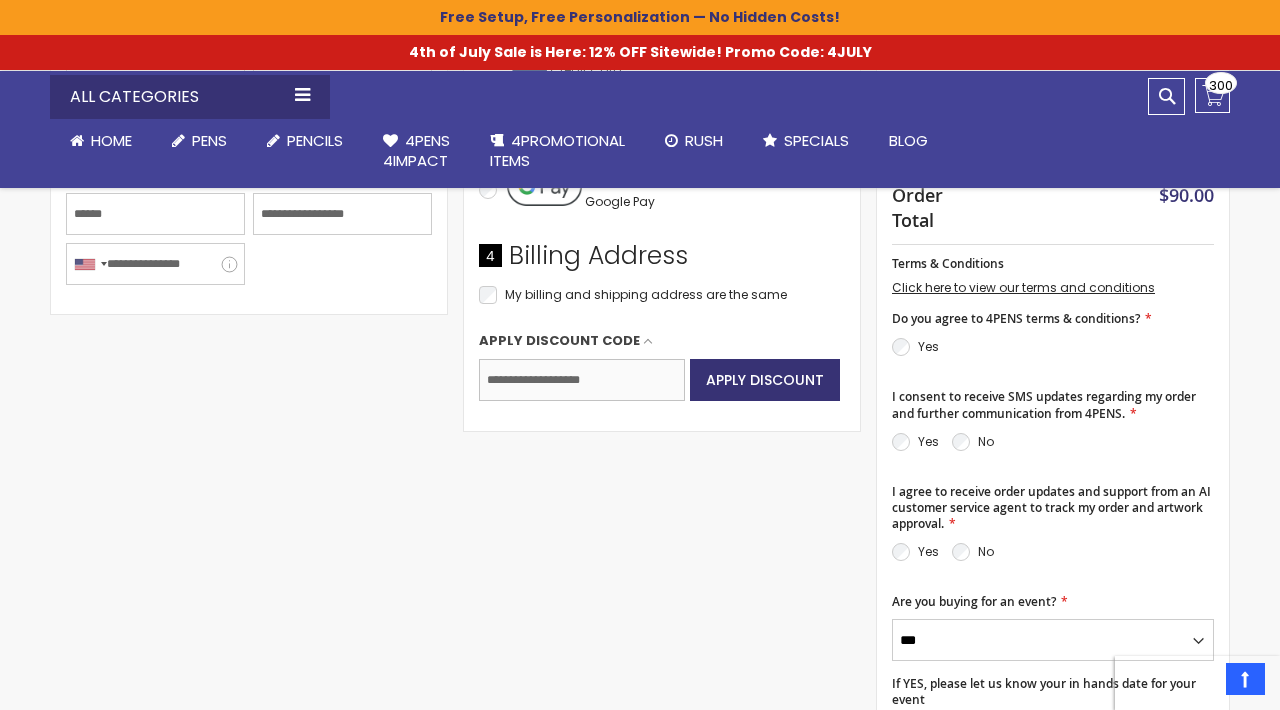 click on "Enter discount code" at bounding box center [582, 380] 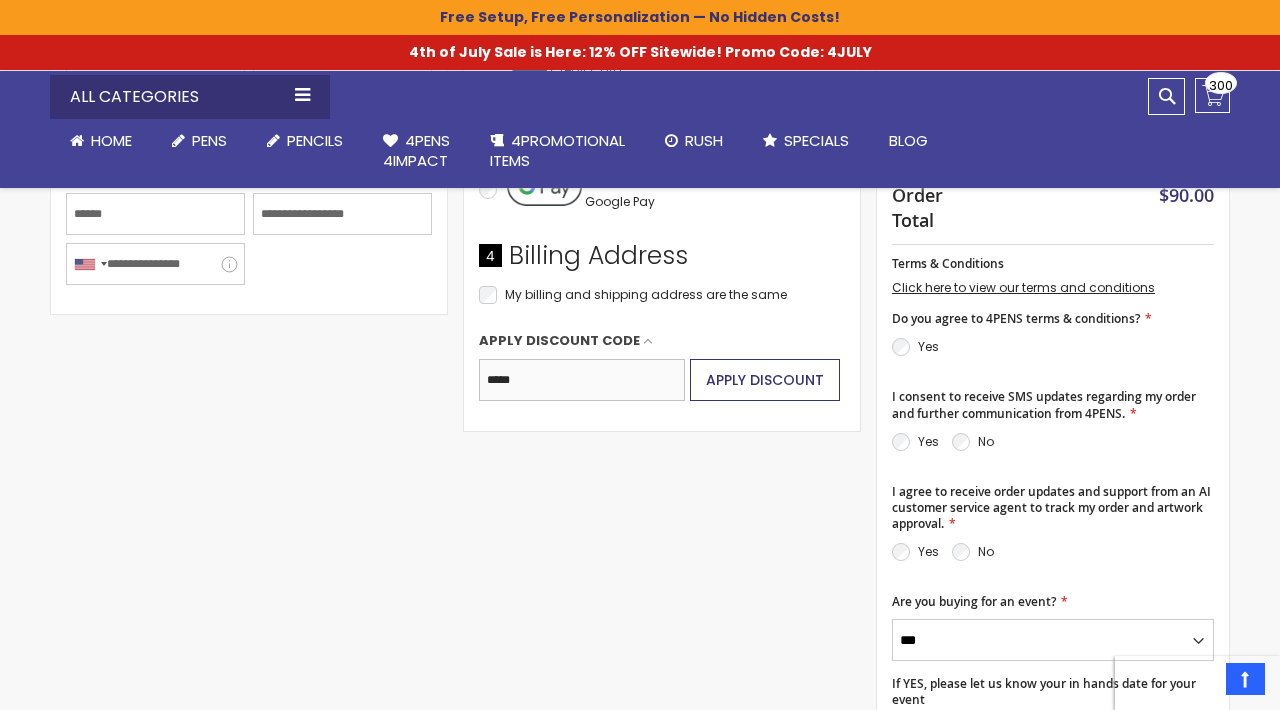 type on "*****" 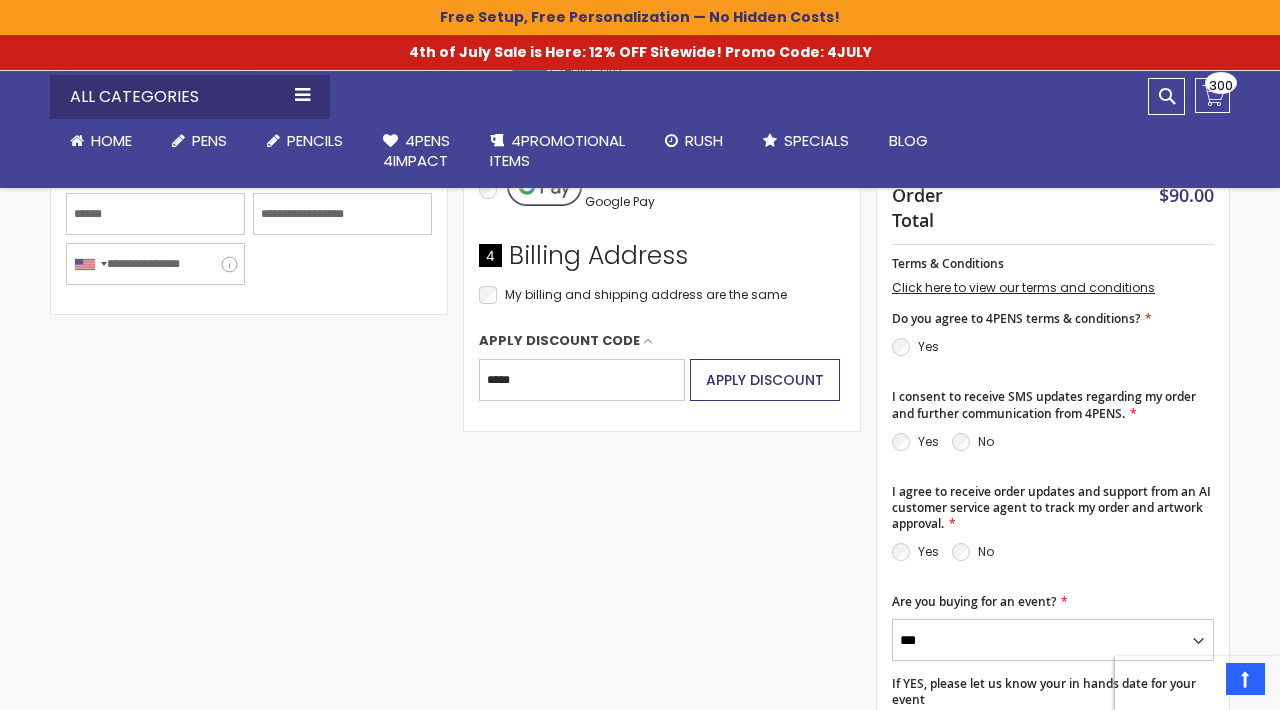click on "Apply Discount" at bounding box center [765, 380] 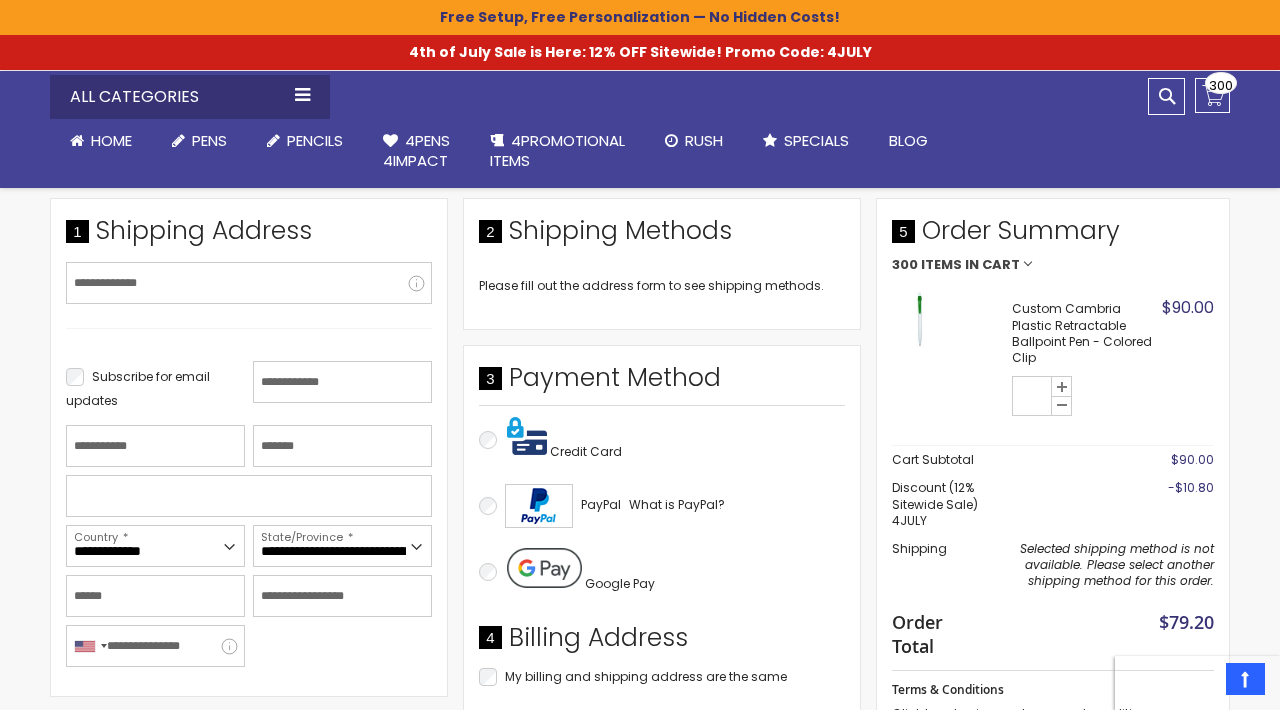 scroll, scrollTop: 334, scrollLeft: 0, axis: vertical 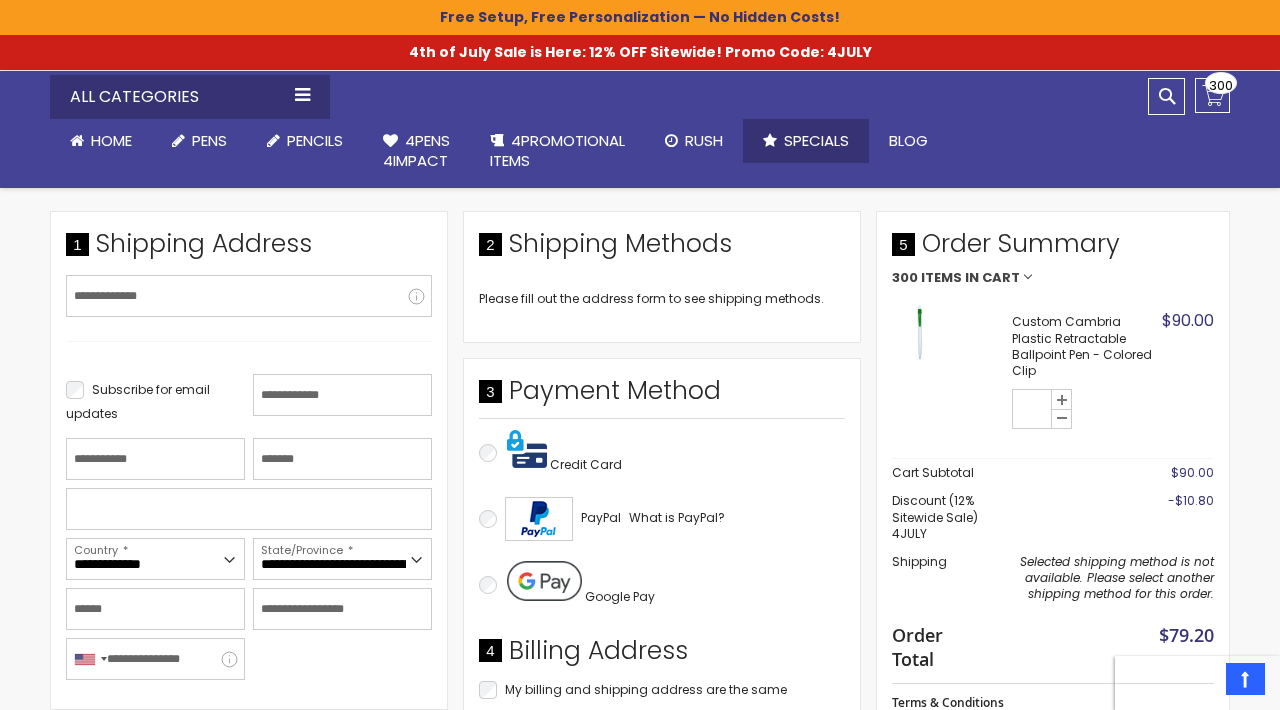 click on "Specials" at bounding box center (816, 140) 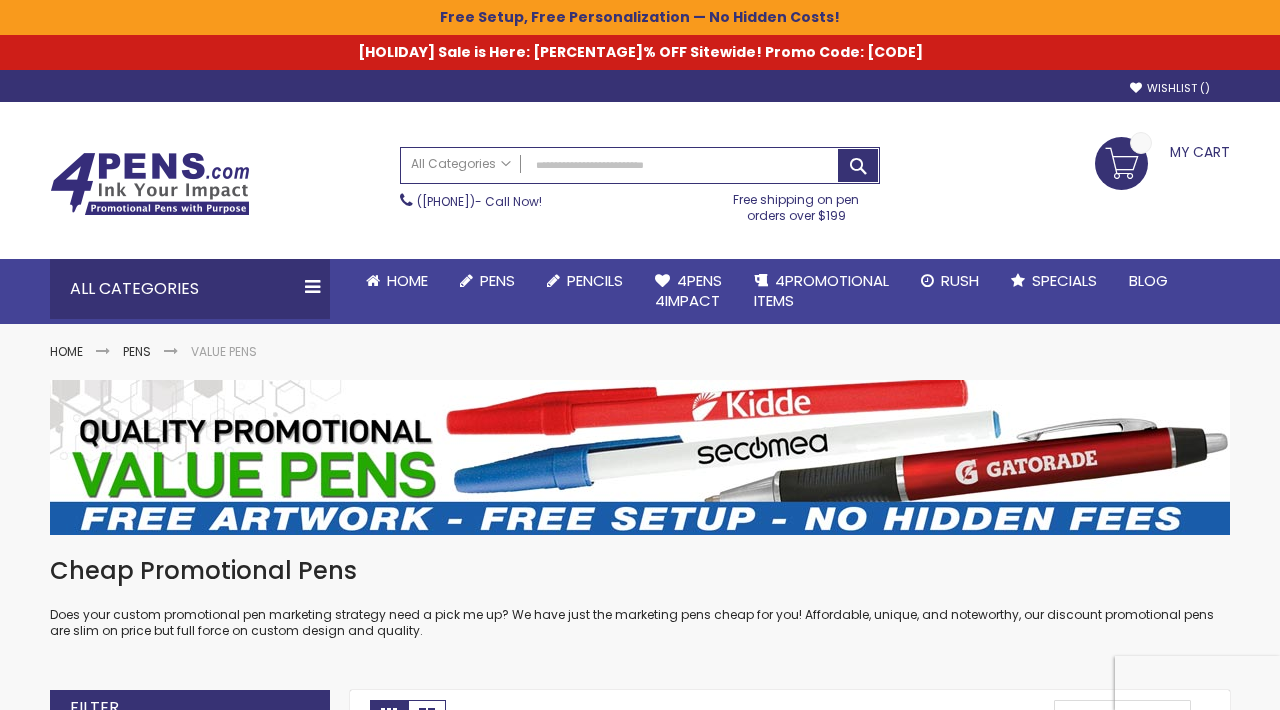 scroll, scrollTop: 0, scrollLeft: 0, axis: both 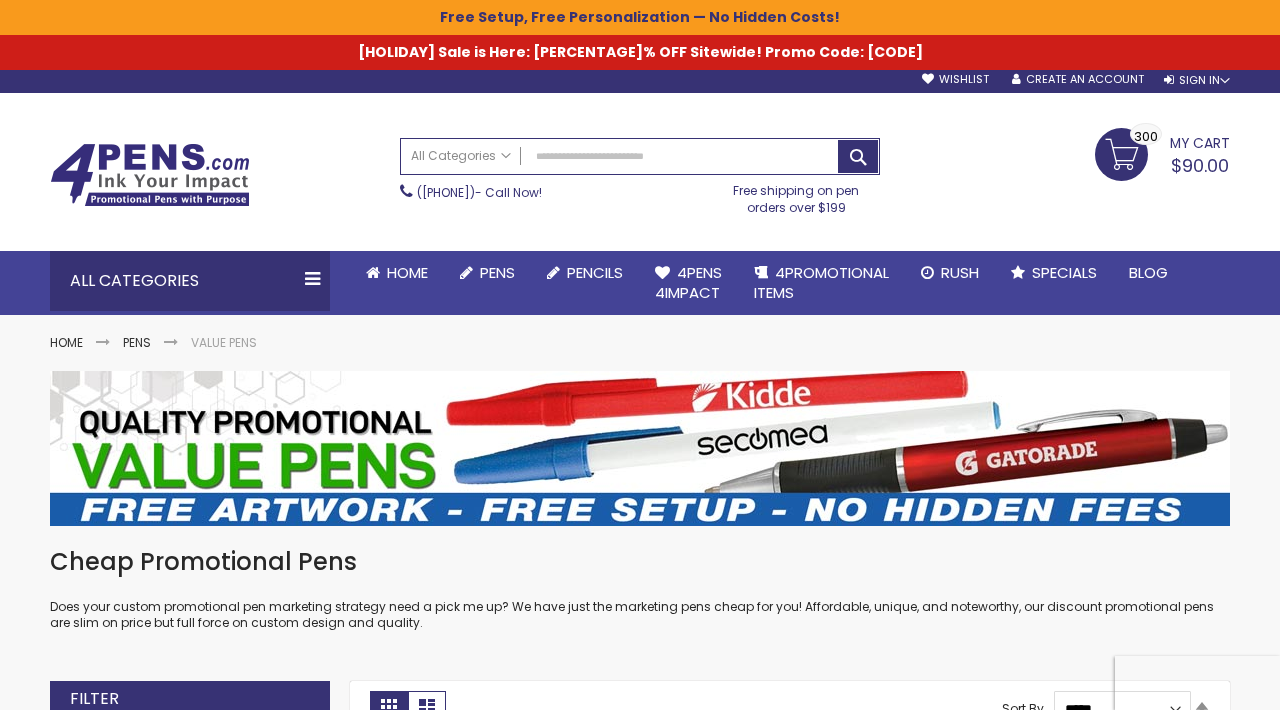 click on "$90.00" at bounding box center (1200, 165) 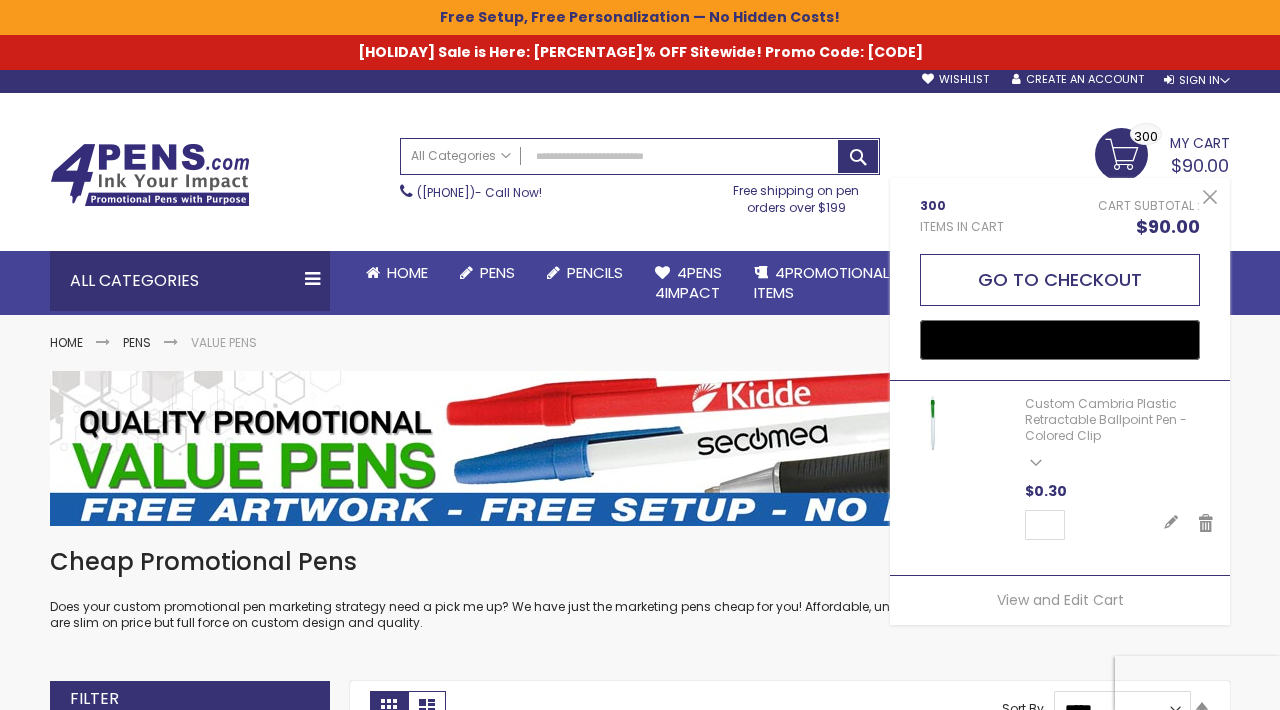 click on "Go to Checkout" at bounding box center [1060, 280] 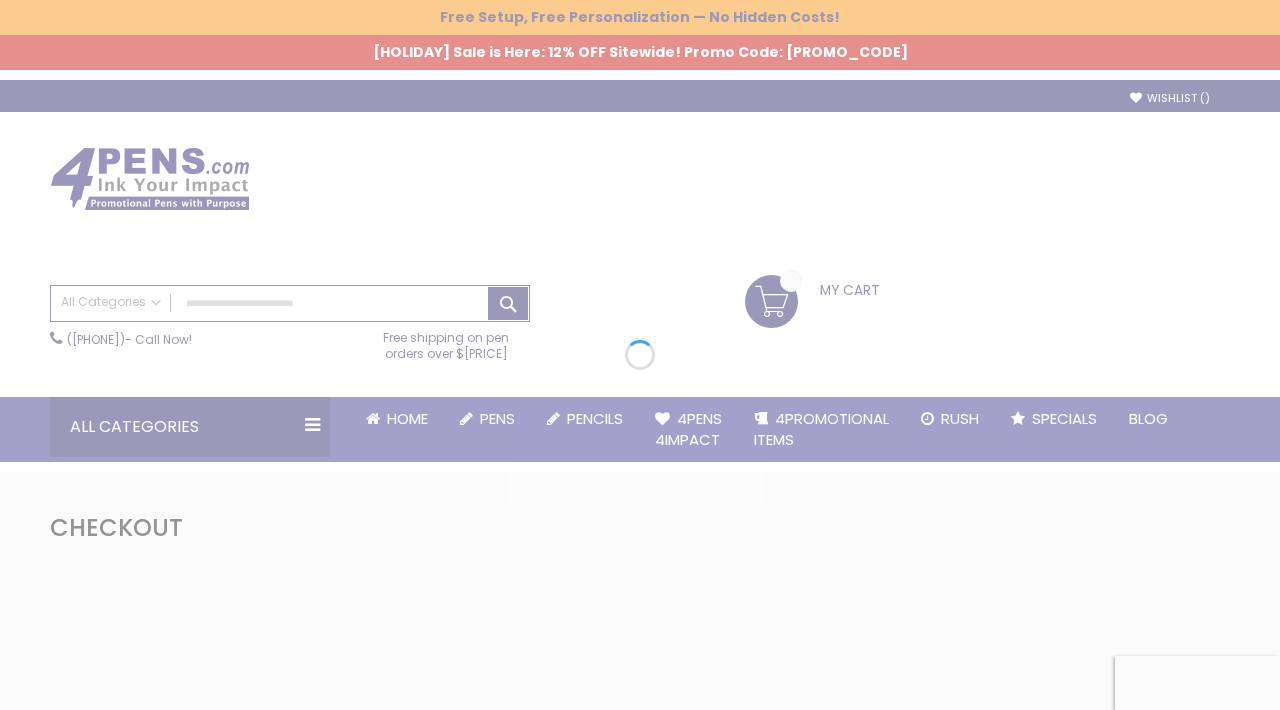 scroll, scrollTop: 0, scrollLeft: 0, axis: both 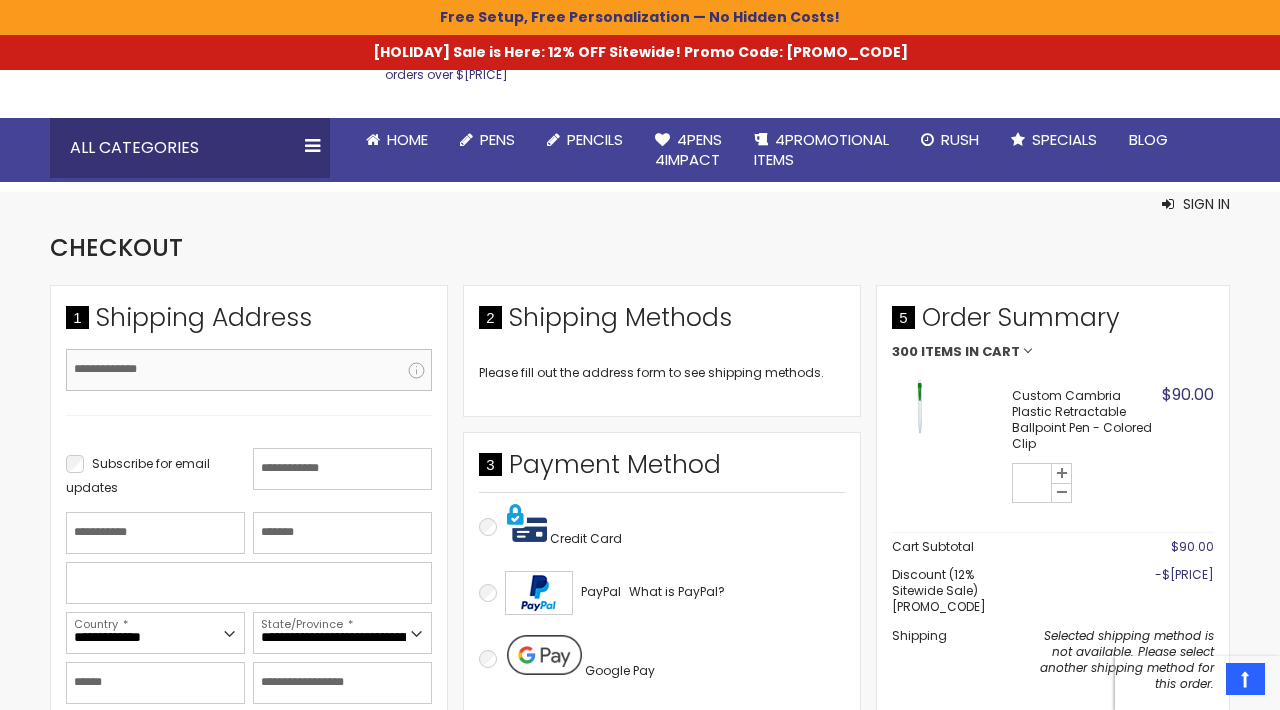 click on "[EMAIL] Address" at bounding box center [249, 370] 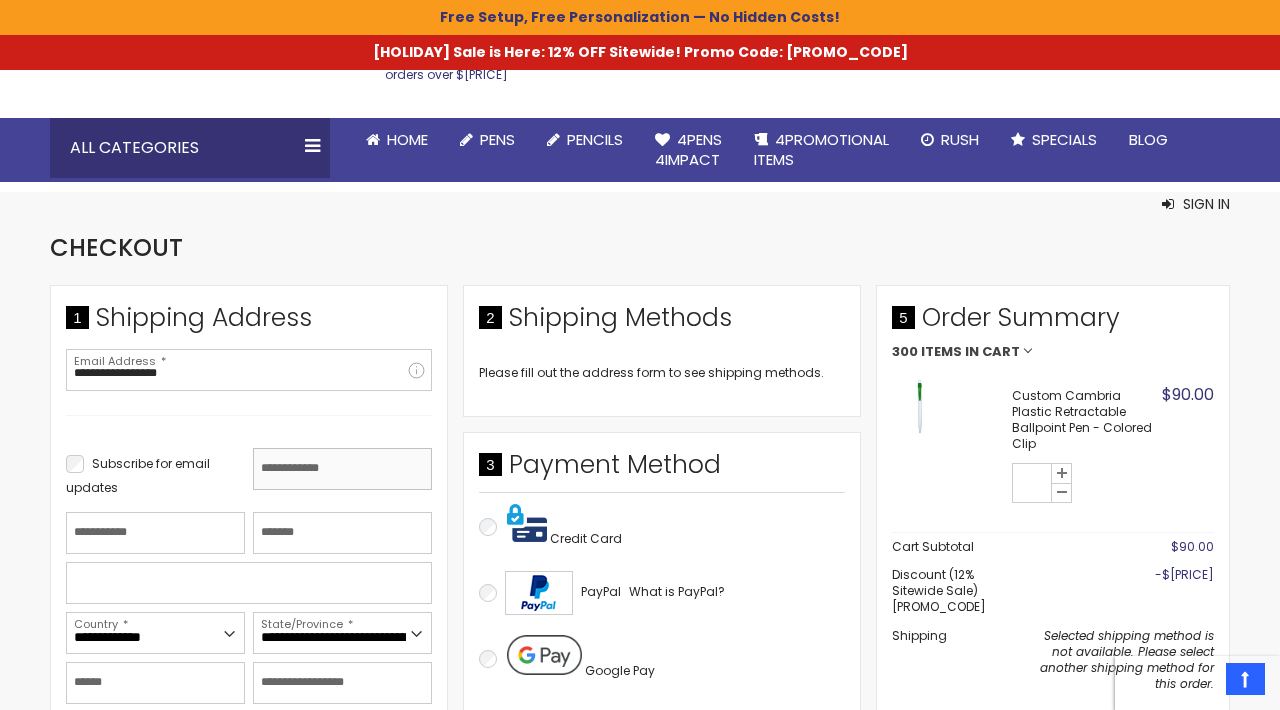 click on "[FIRST] [LAST]" at bounding box center [342, 469] 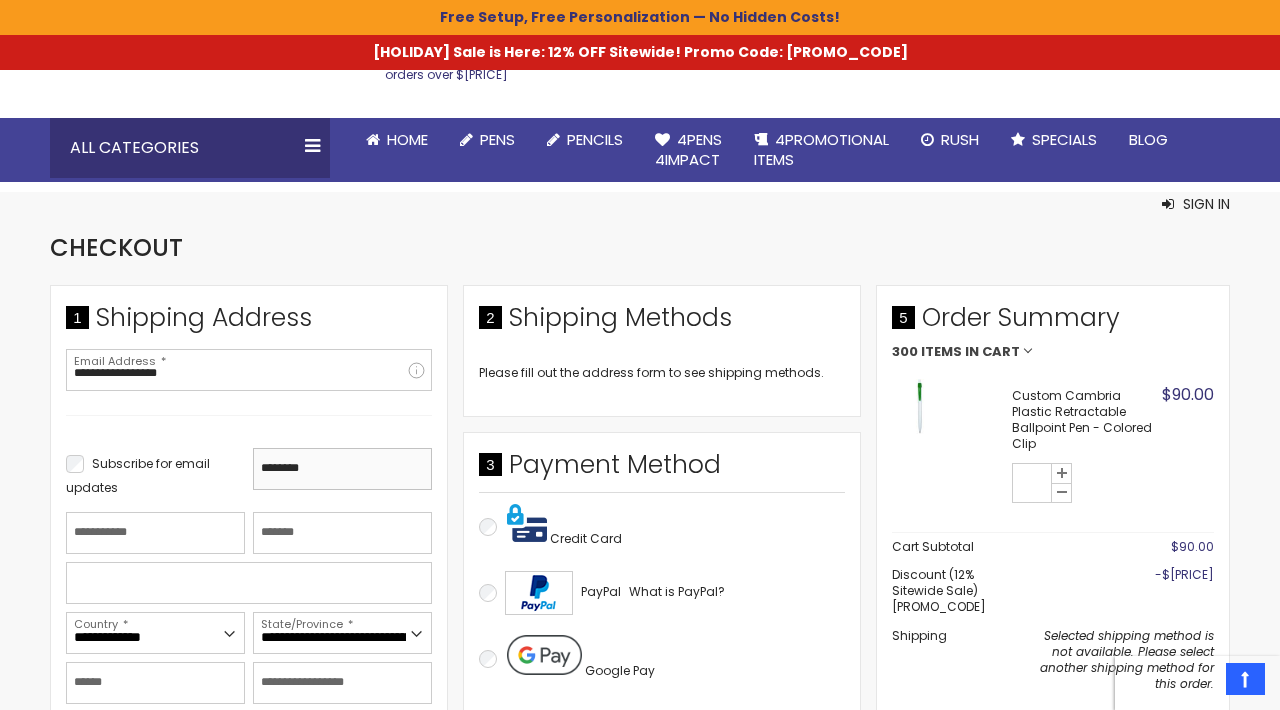 type on "******" 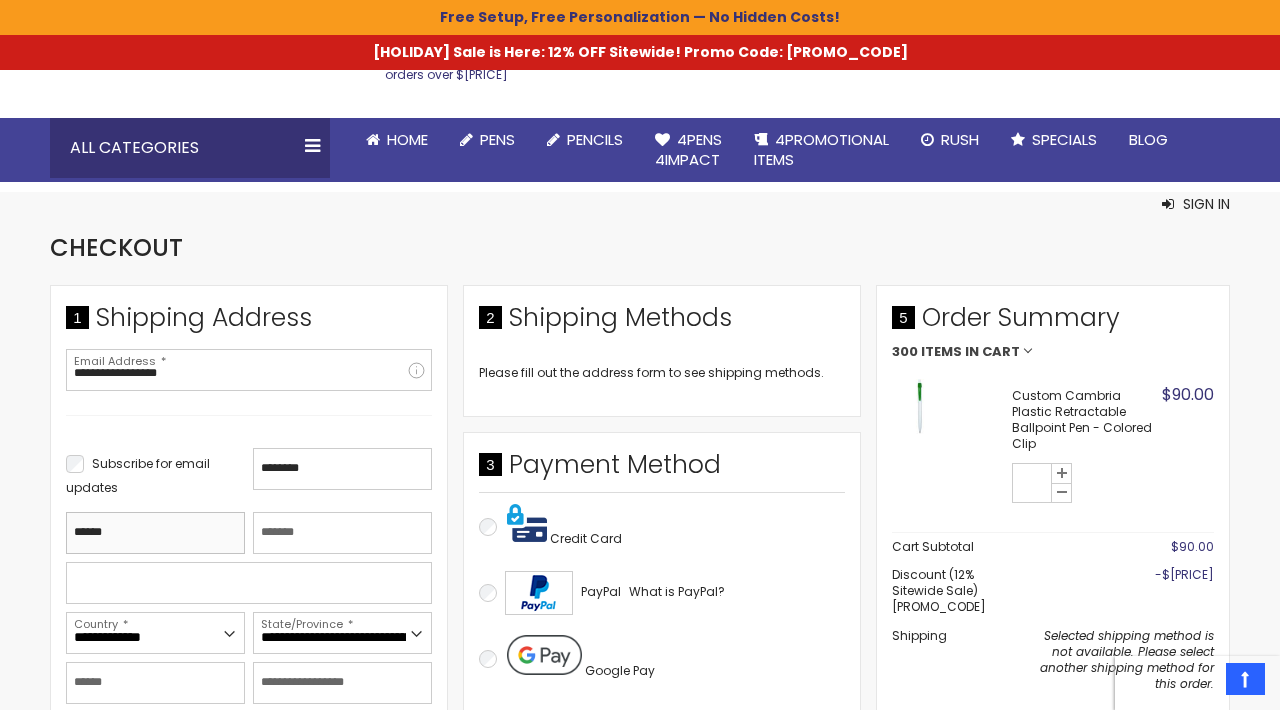 type on "**********" 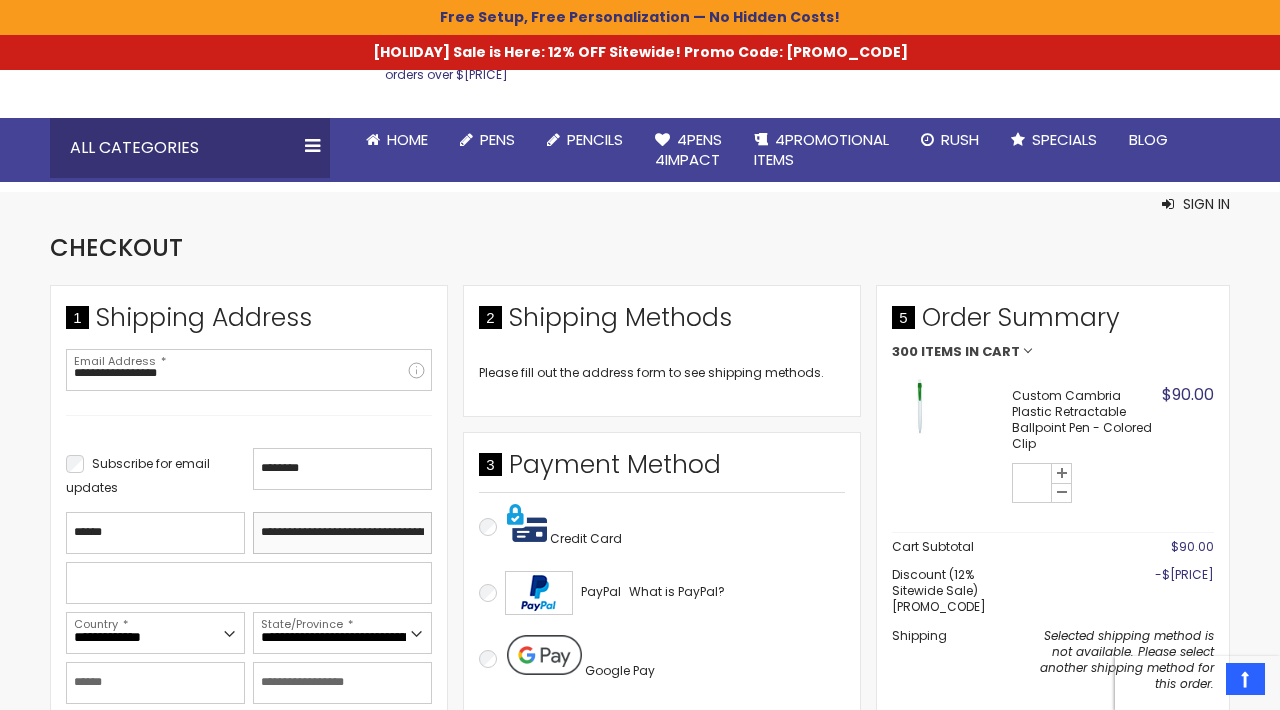 type on "**********" 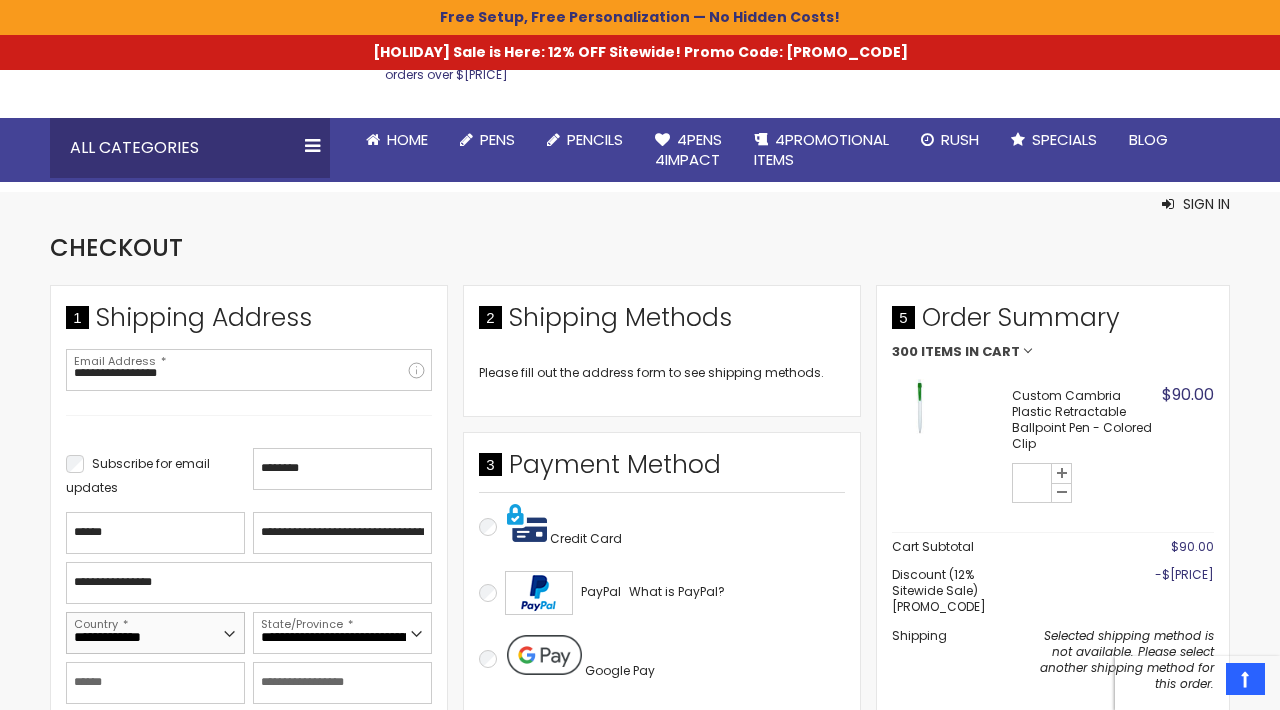 select on "**" 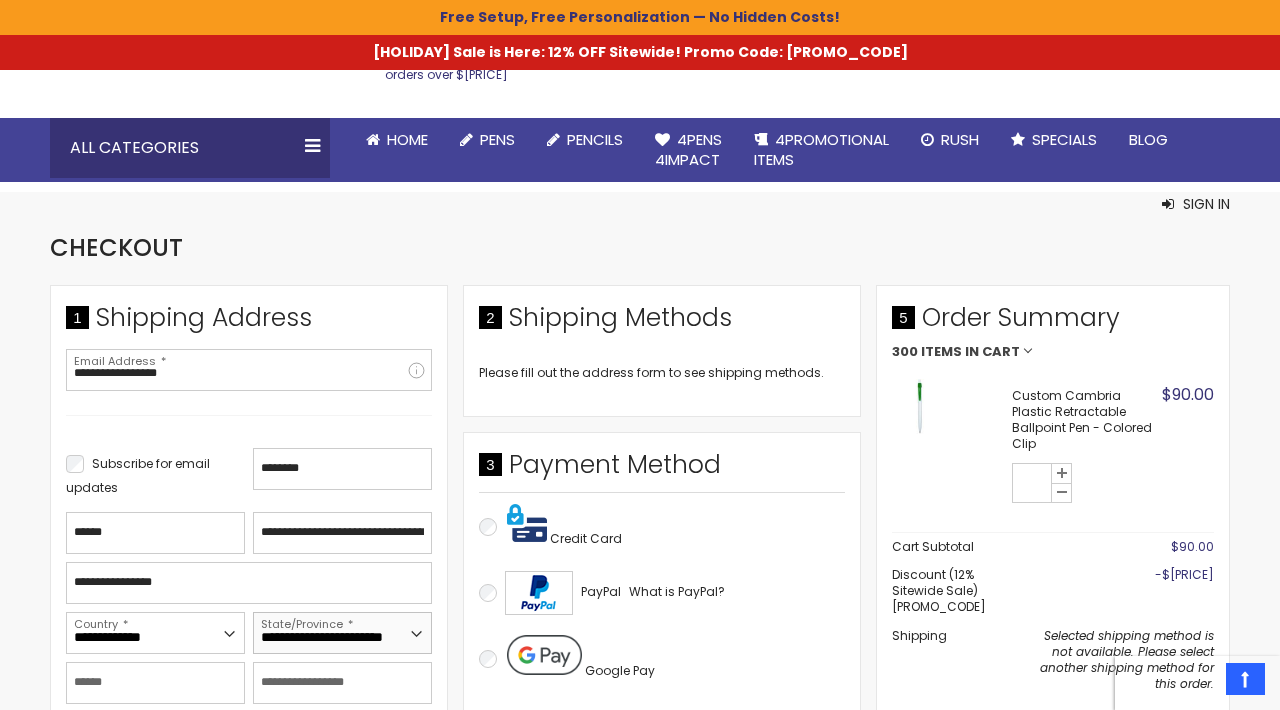 type on "*********" 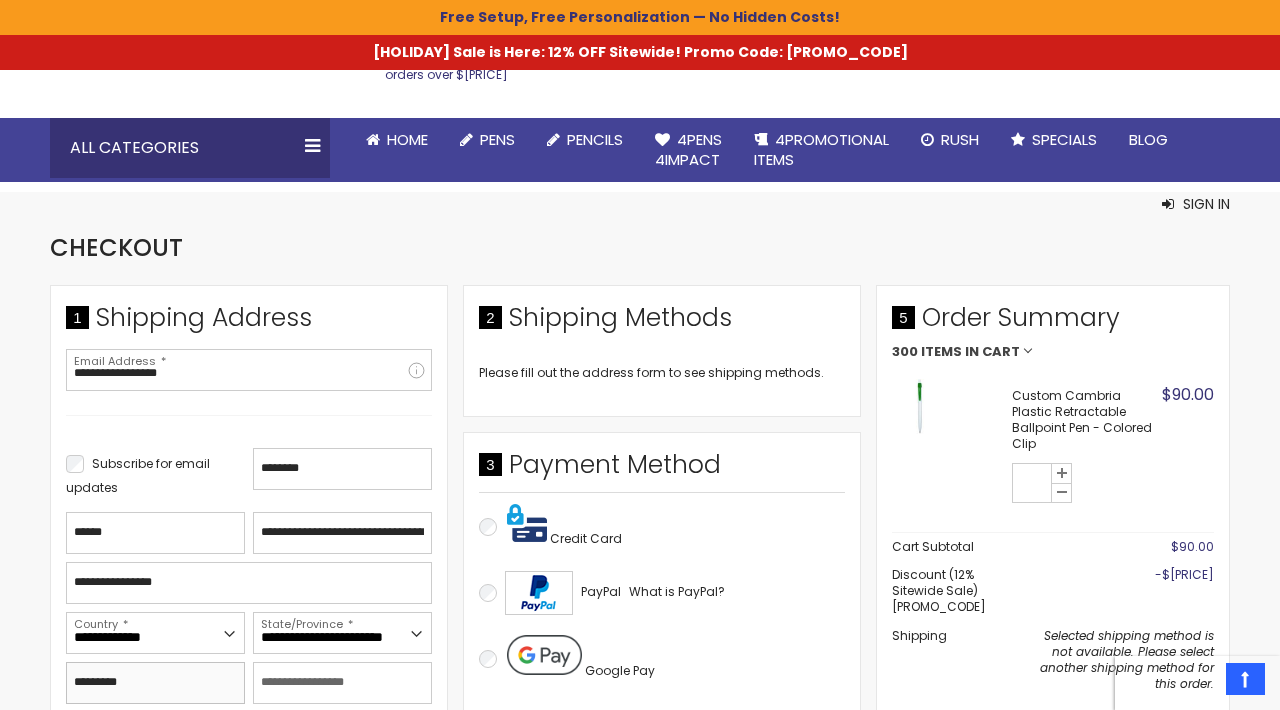 type on "*****" 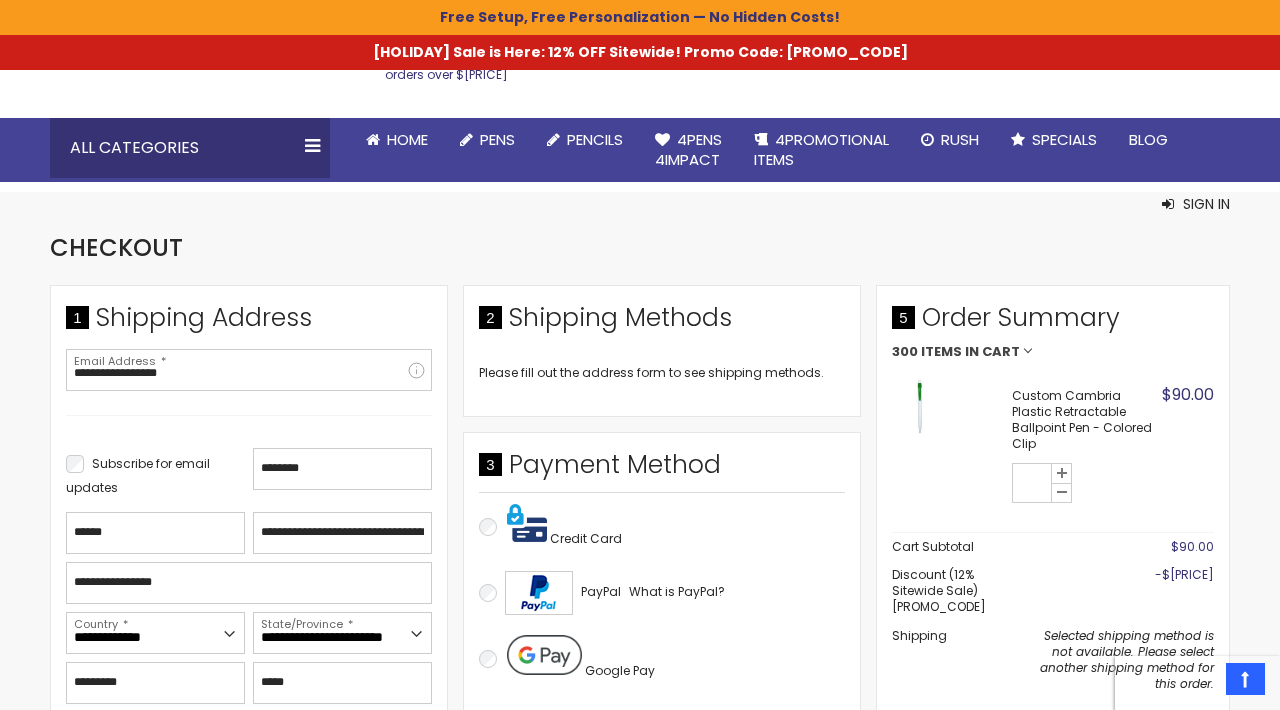 type on "**********" 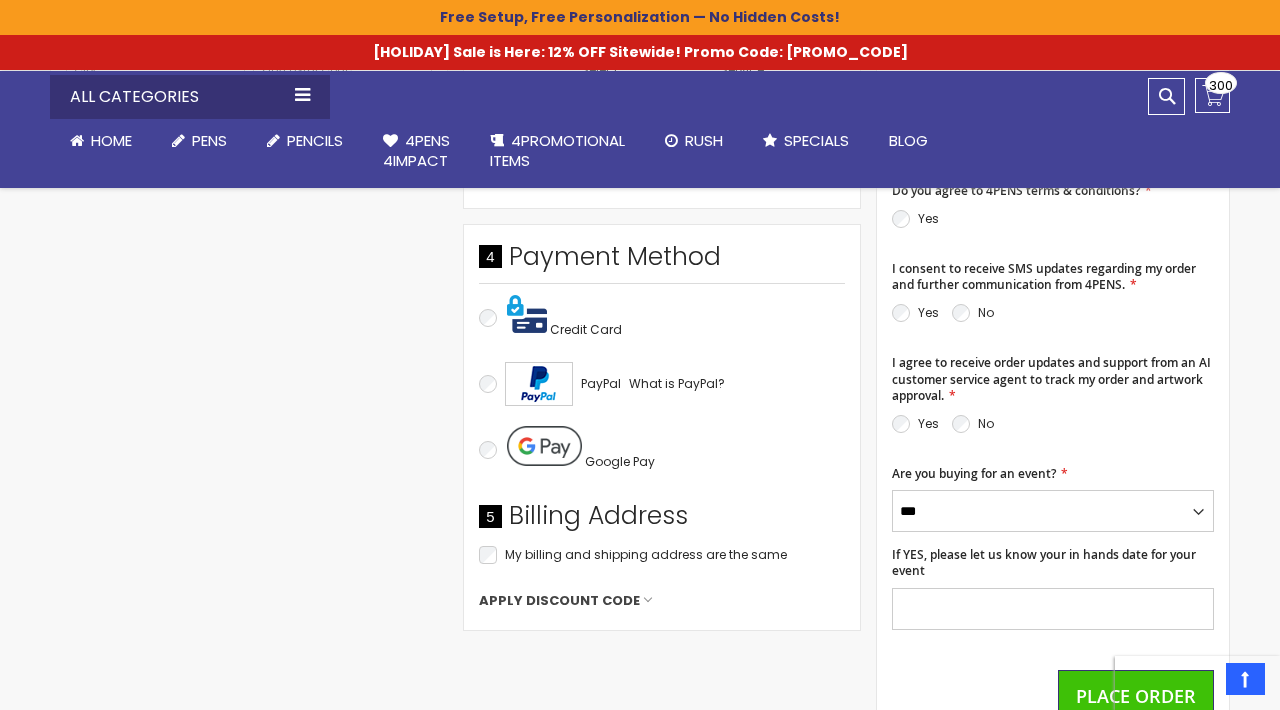 scroll, scrollTop: 872, scrollLeft: 0, axis: vertical 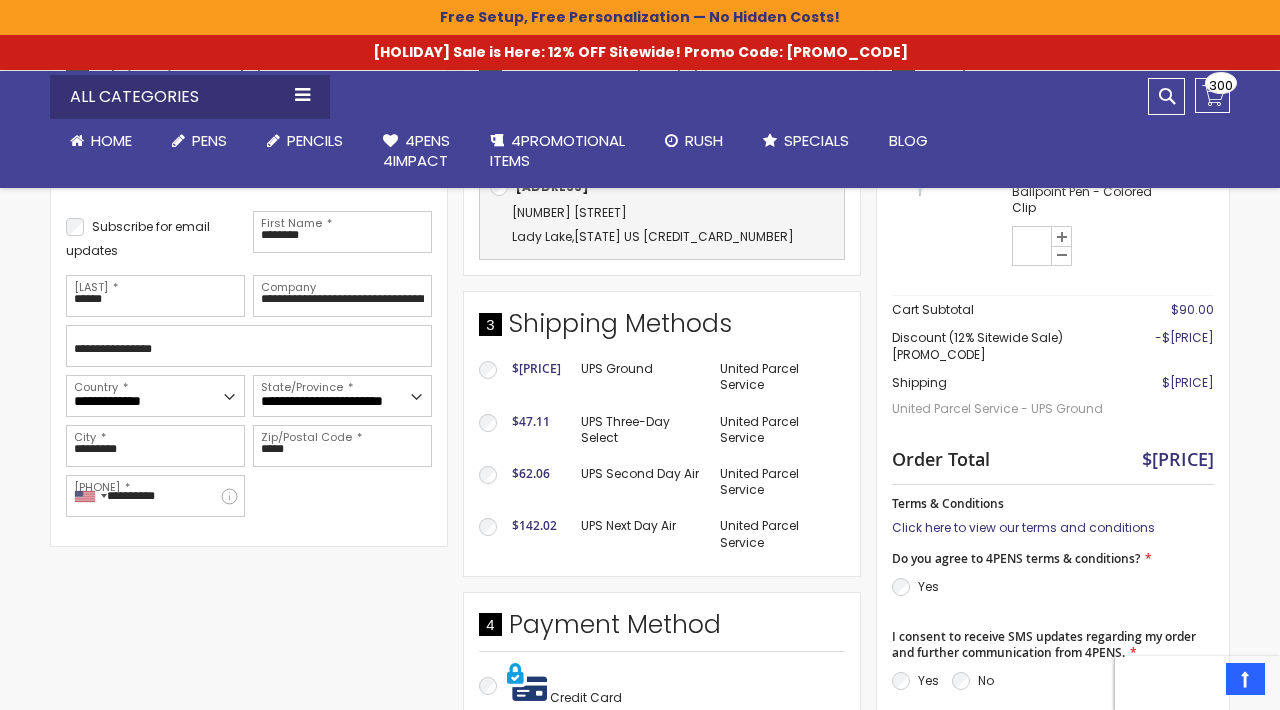 click on "Click here to view our terms and conditions" at bounding box center (1023, 527) 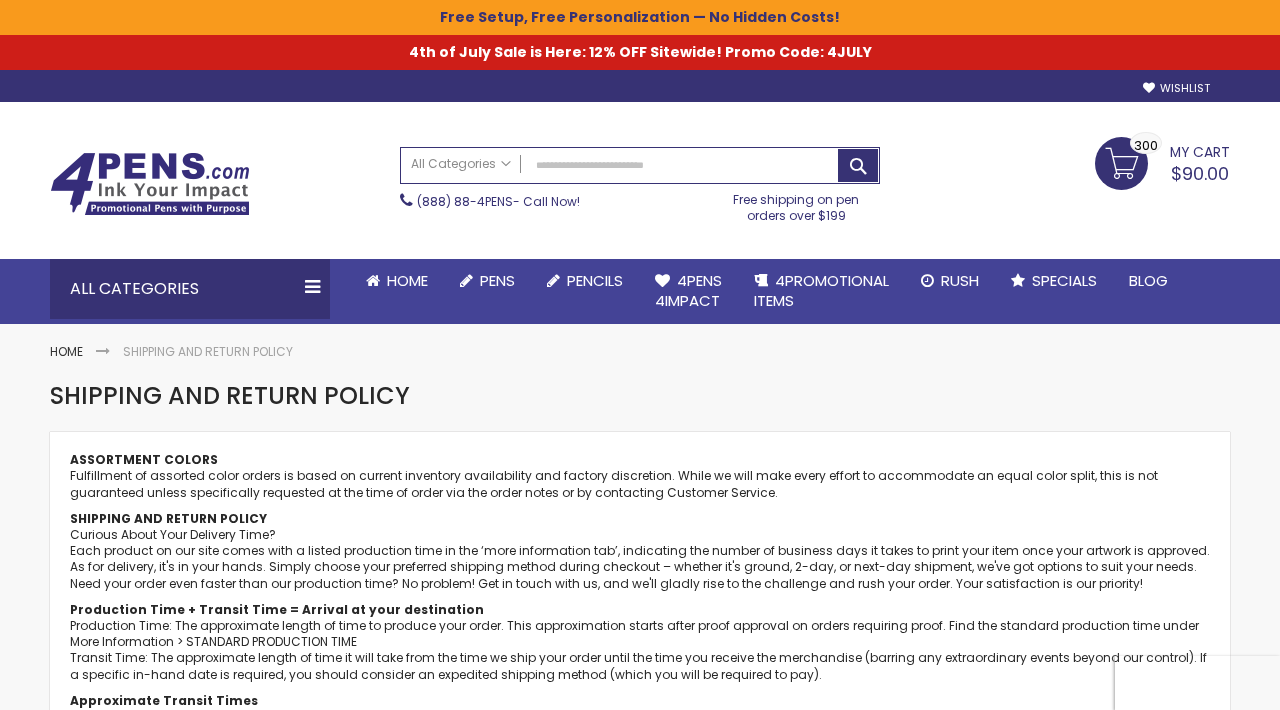 scroll, scrollTop: 0, scrollLeft: 0, axis: both 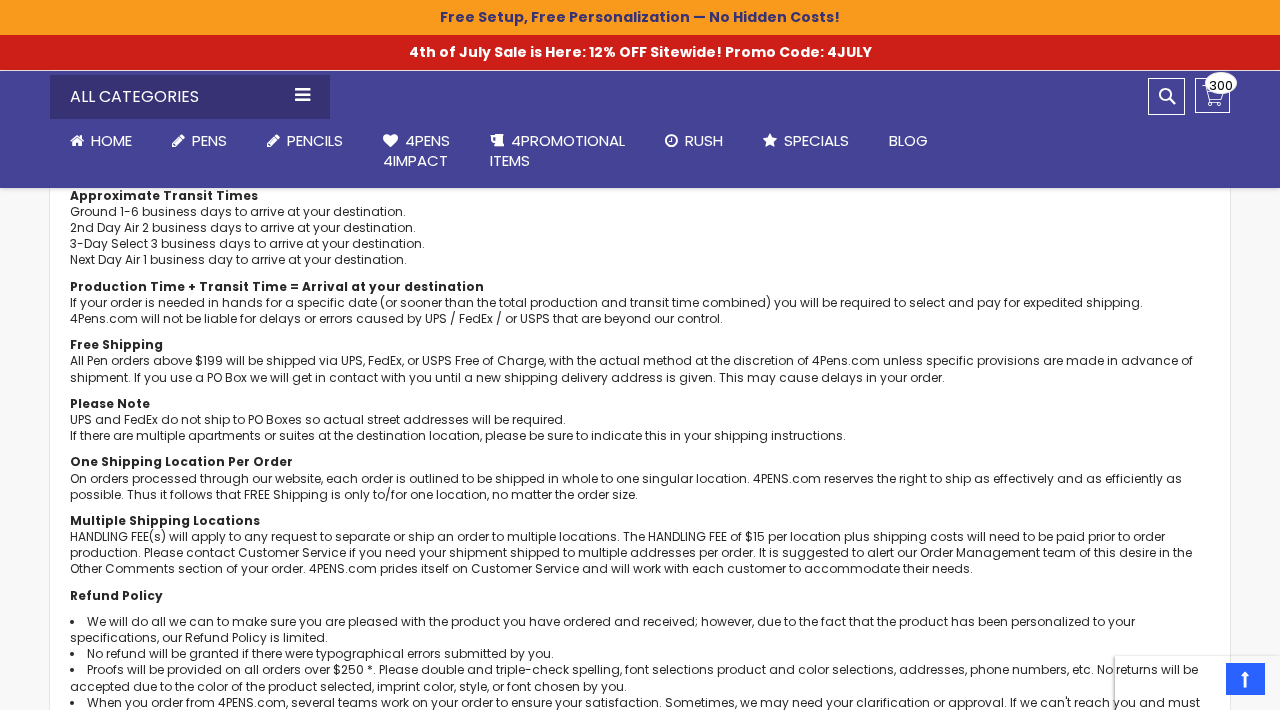 click on "ASSORTMENT COLORS
Fulfillment of assorted color orders is based on current inventory availability and factory discretion. While we will make every effort to accommodate an equal color split, this is not guaranteed unless specifically requested at the time of order via the order notes or by contacting Customer Service.
SHIPPING AND RETURN POLICY
Curious About Your Delivery Time?
Each product on our site comes with a listed production time in the ‘more information tab’, indicating the number of business days it takes to print your item once your artwork is approved. As for delivery, it's in your hands. Simply choose your preferred shipping method during checkout – whether it's ground, 2-day, or next-day shipment, we've got options to suit your needs. Need your order even faster than our production time? No problem! Get in touch with us, and we'll gladly rise to the challenge and rush your order. Your satisfaction is our priority!
Production Time + Transit Time = Arrival at your destination" at bounding box center [640, 420] 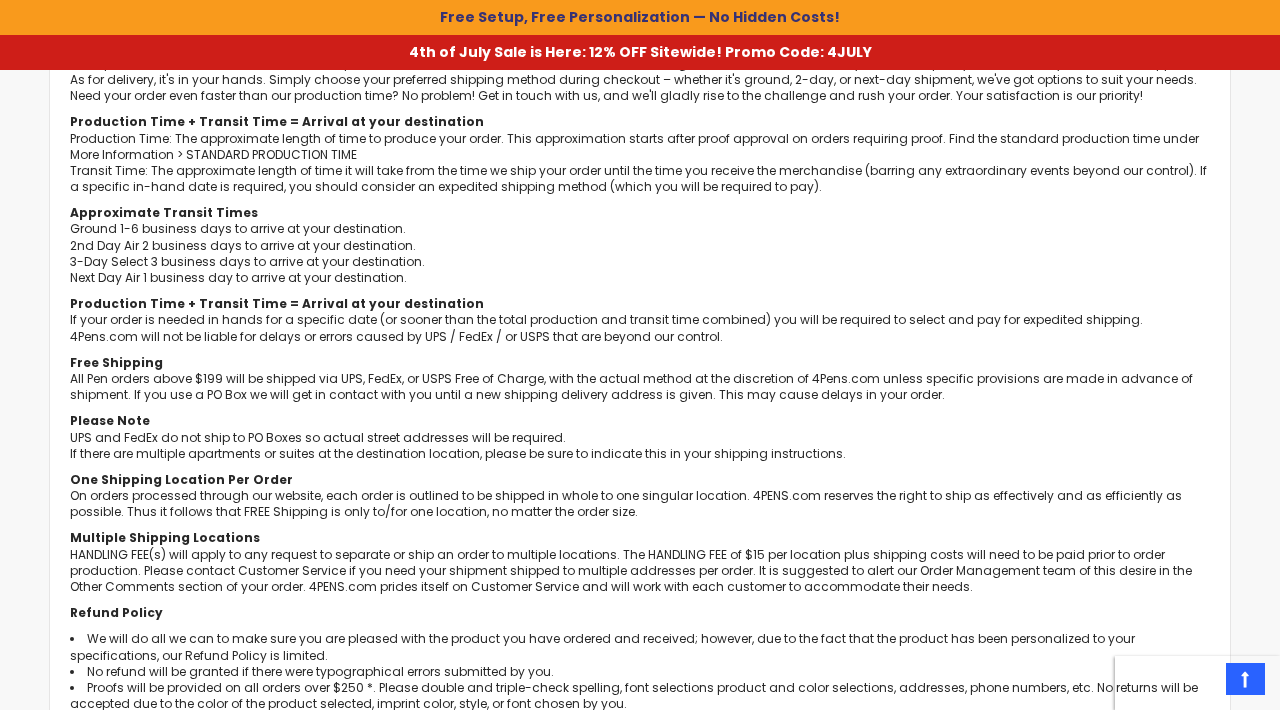 scroll, scrollTop: 0, scrollLeft: 0, axis: both 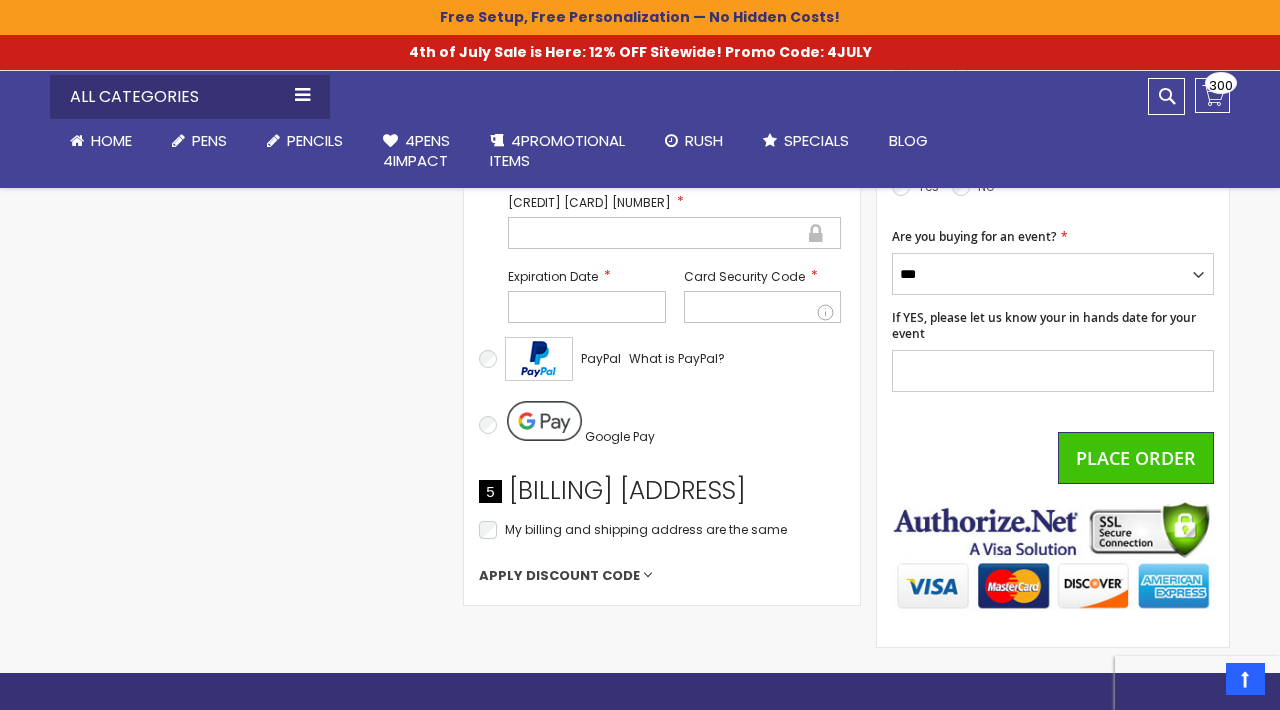 click on "Apply Discount Code" at bounding box center (662, 576) 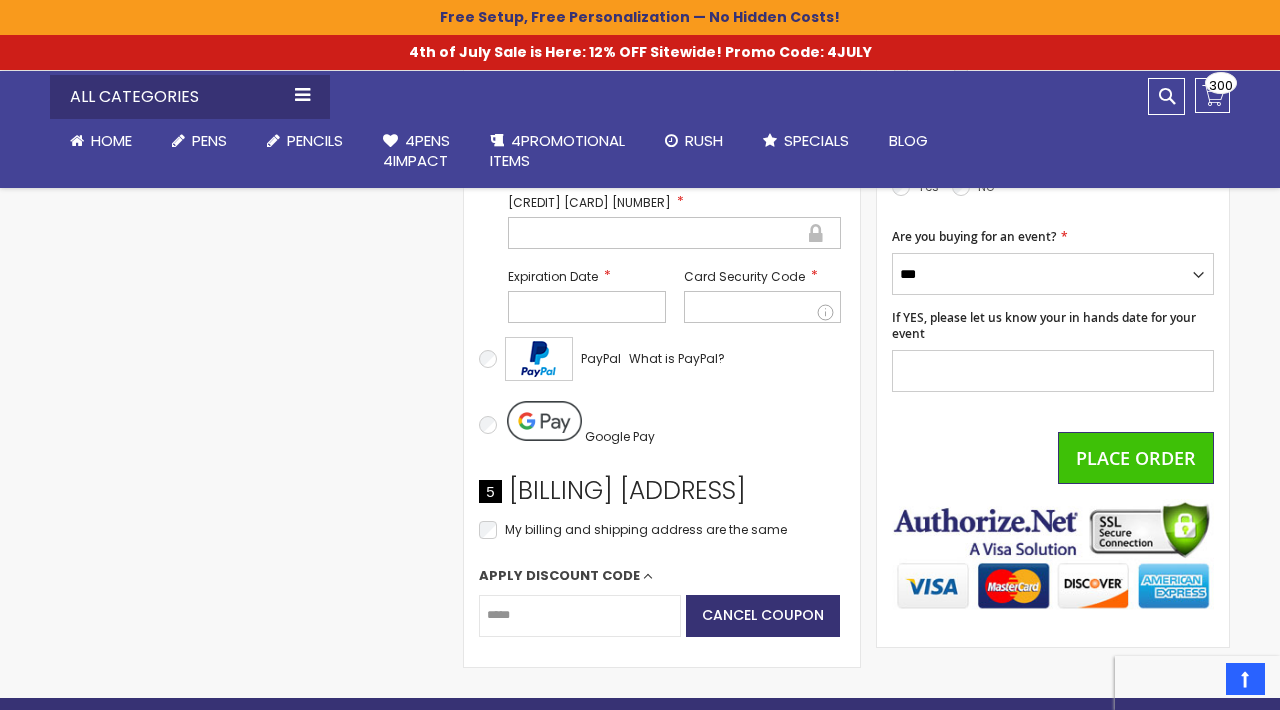 click on "Apply Discount Code" at bounding box center [662, 576] 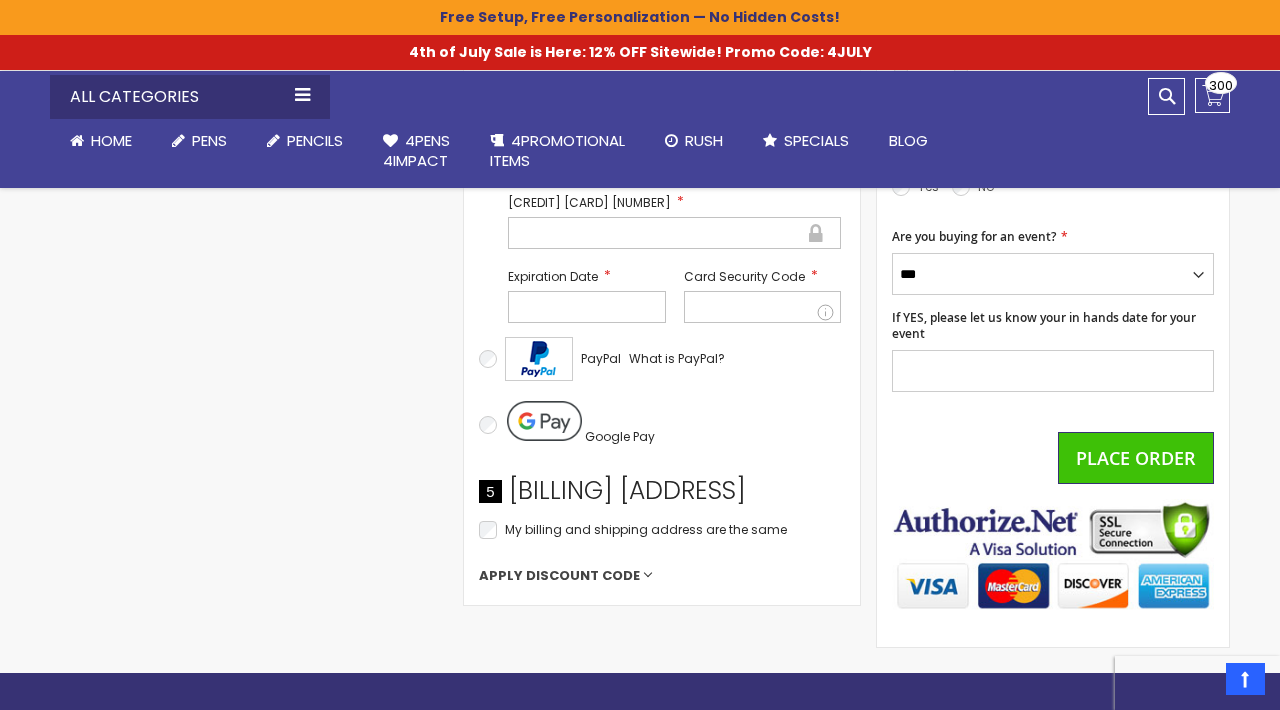 click on "Apply Discount Code" at bounding box center (662, 576) 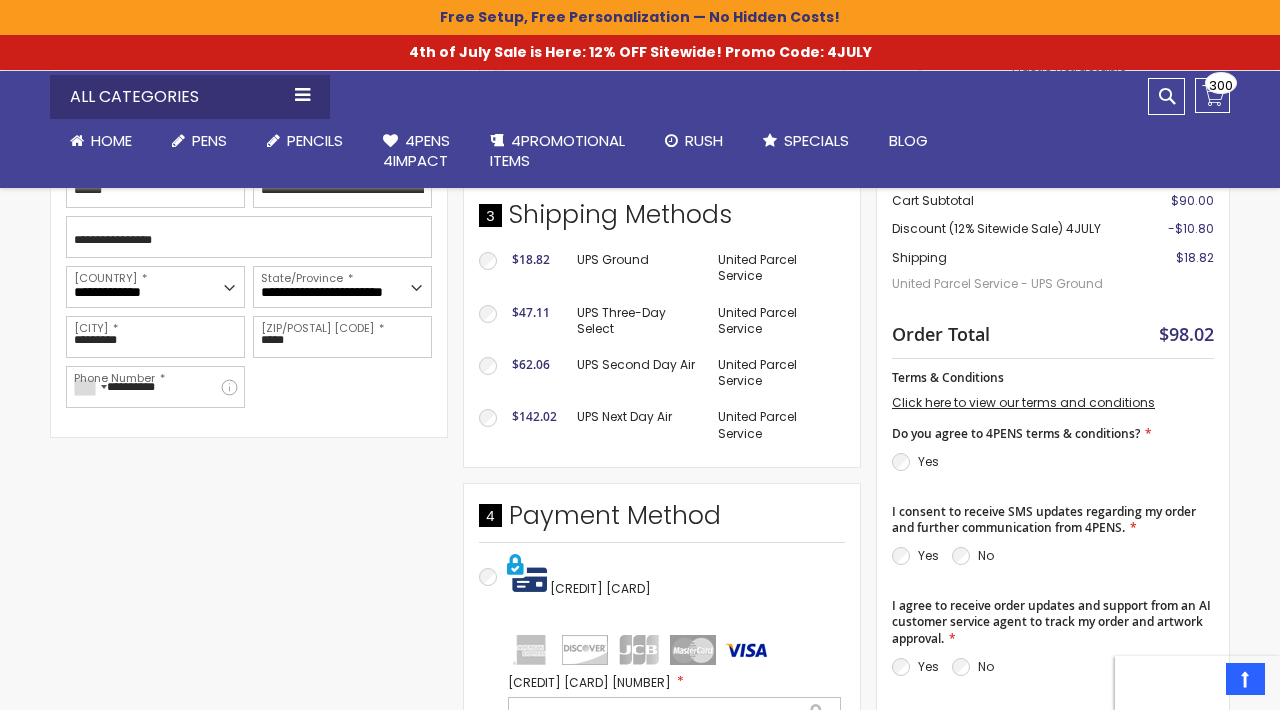 scroll, scrollTop: 639, scrollLeft: 0, axis: vertical 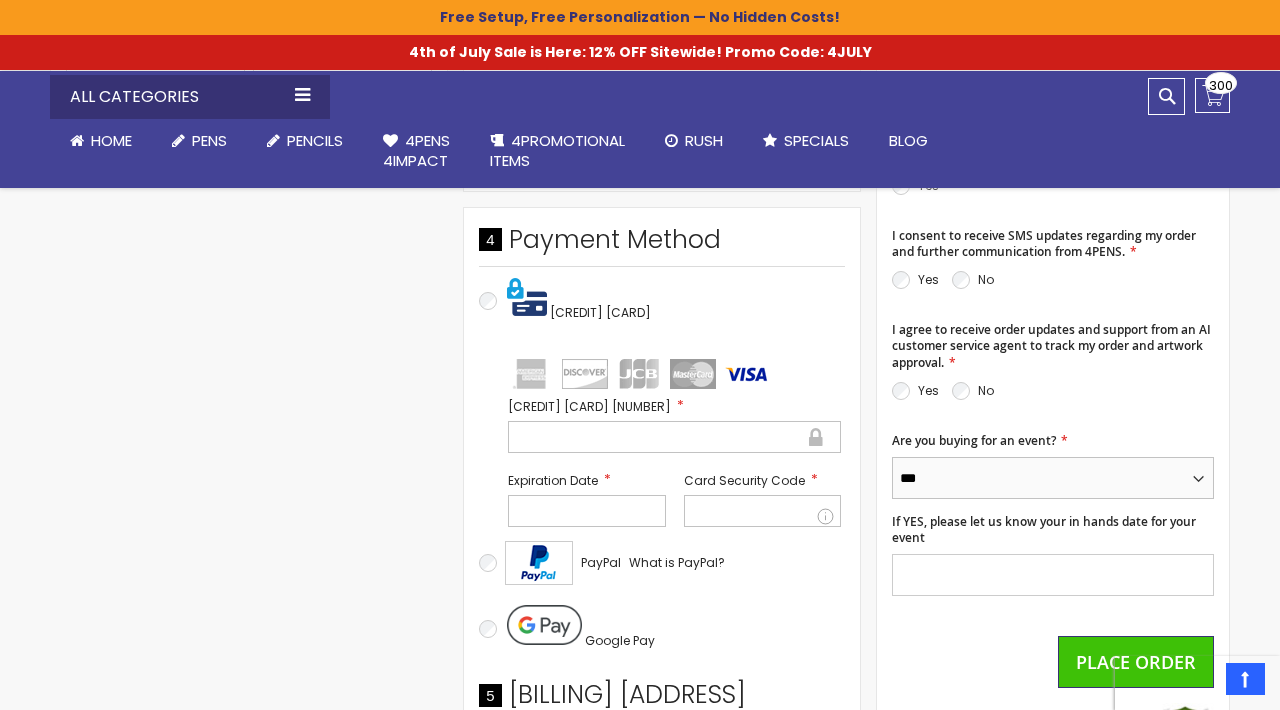 click on "*** **" at bounding box center [1053, 478] 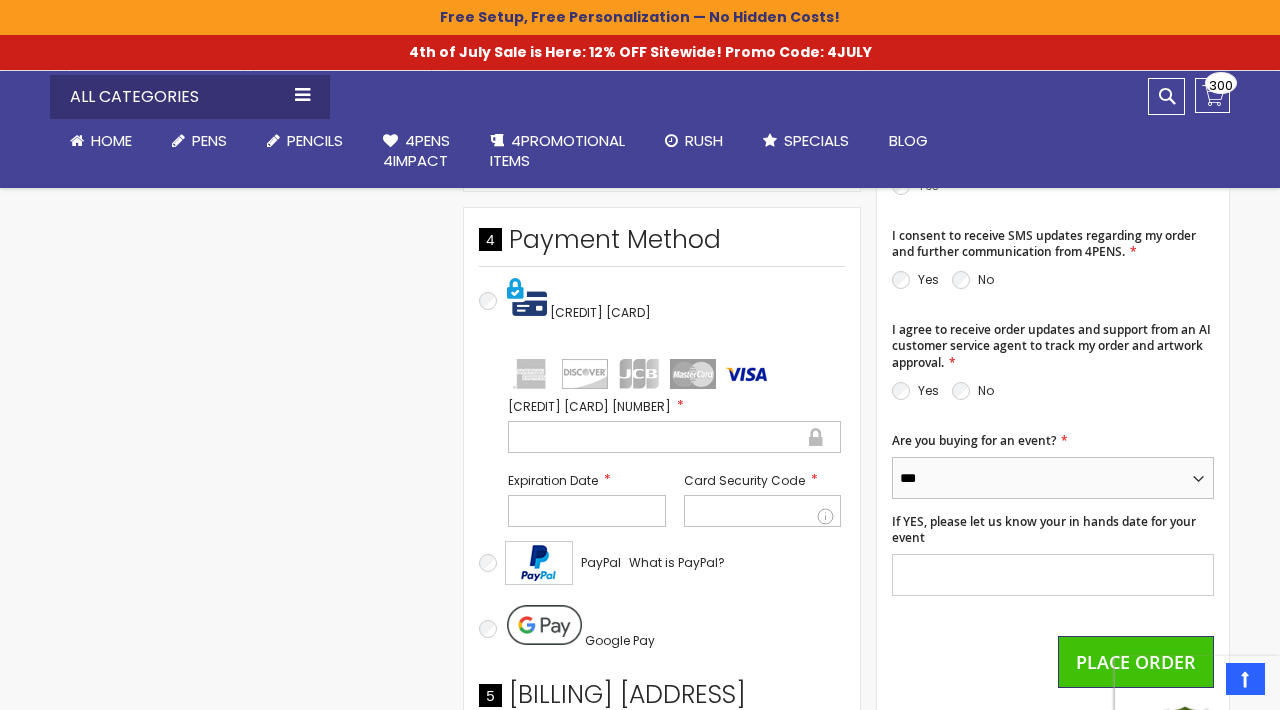 select on "*" 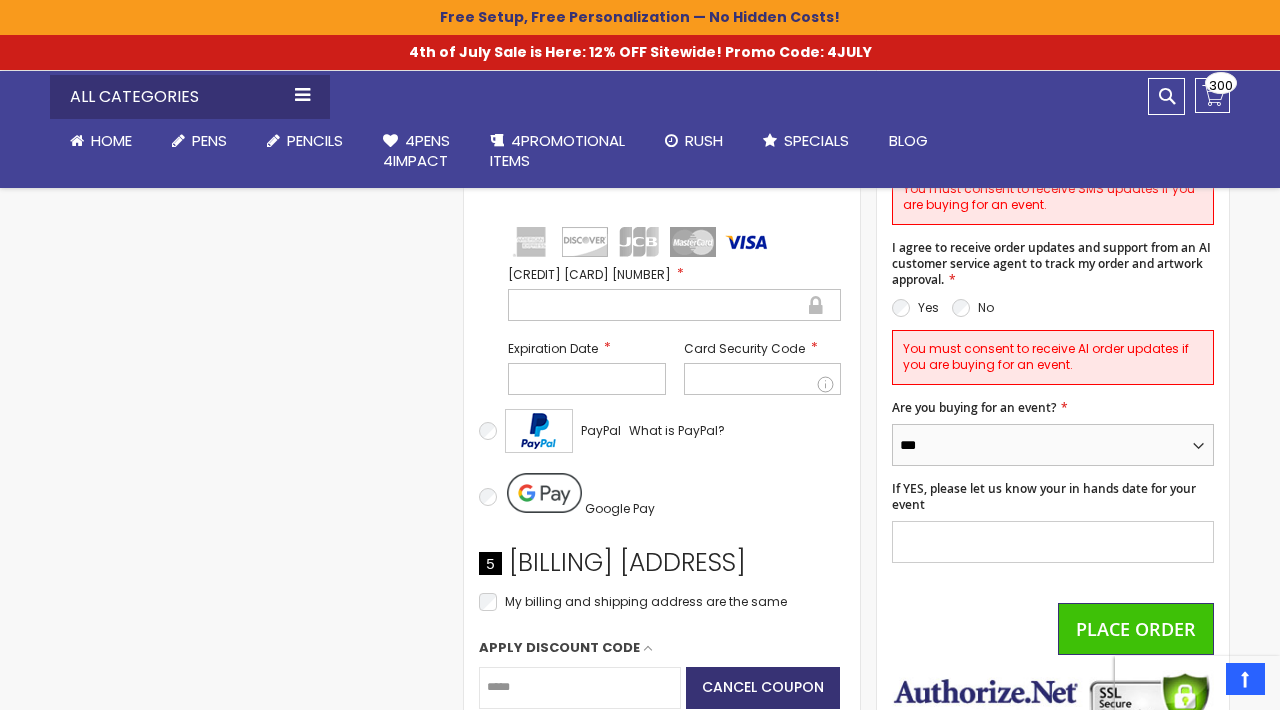 scroll, scrollTop: 1021, scrollLeft: 0, axis: vertical 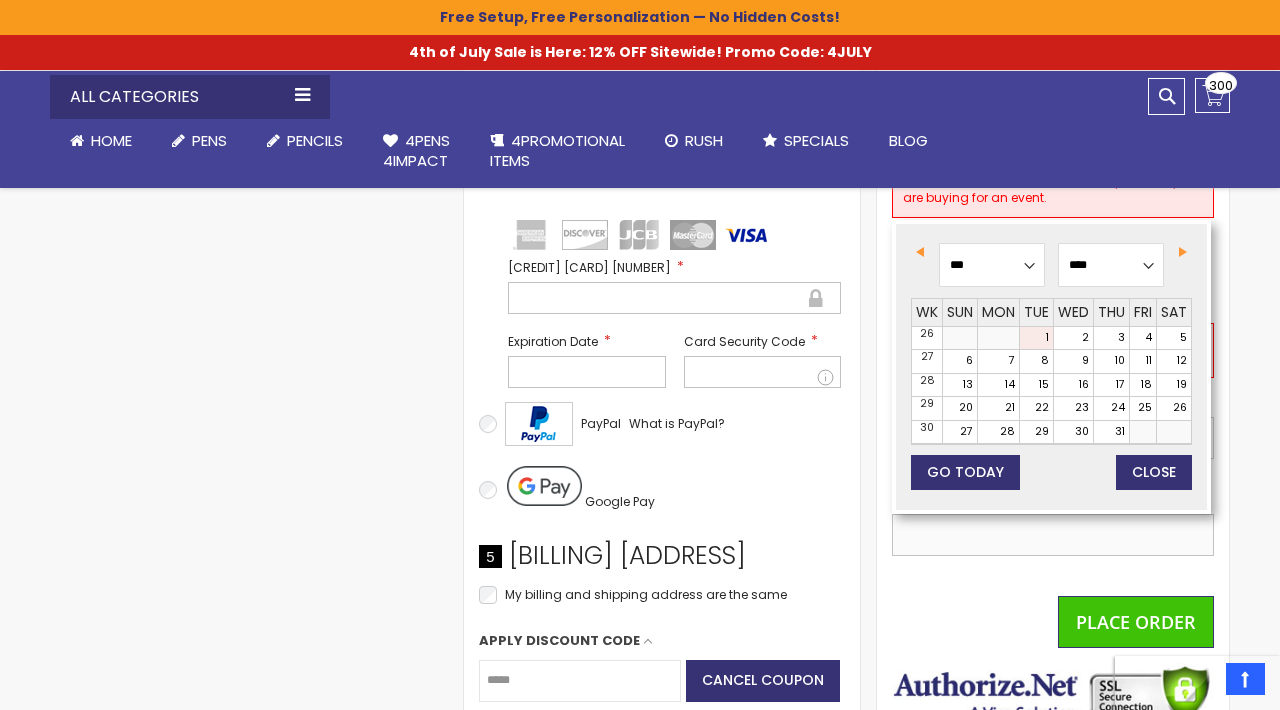 click on "If YES, please let us know your in hands date for your event" at bounding box center [1053, 535] 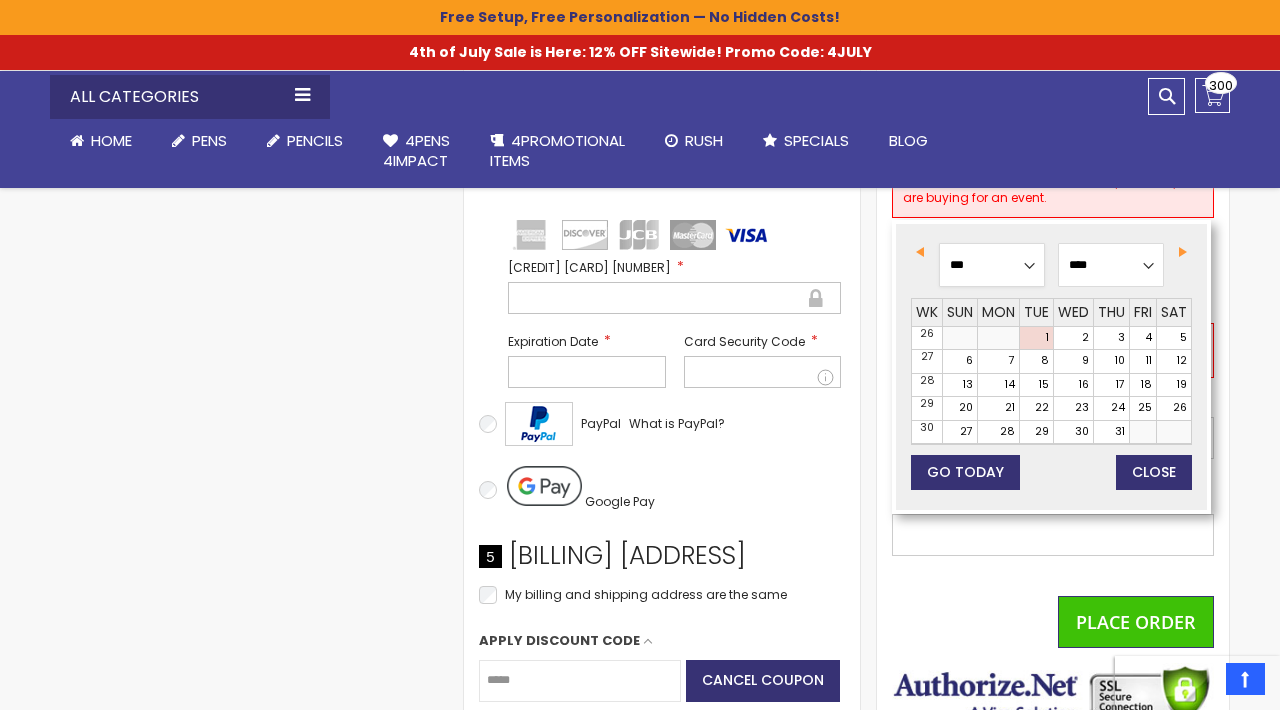 click on "[CREDIT_CARD_NUMBER]" at bounding box center (992, 265) 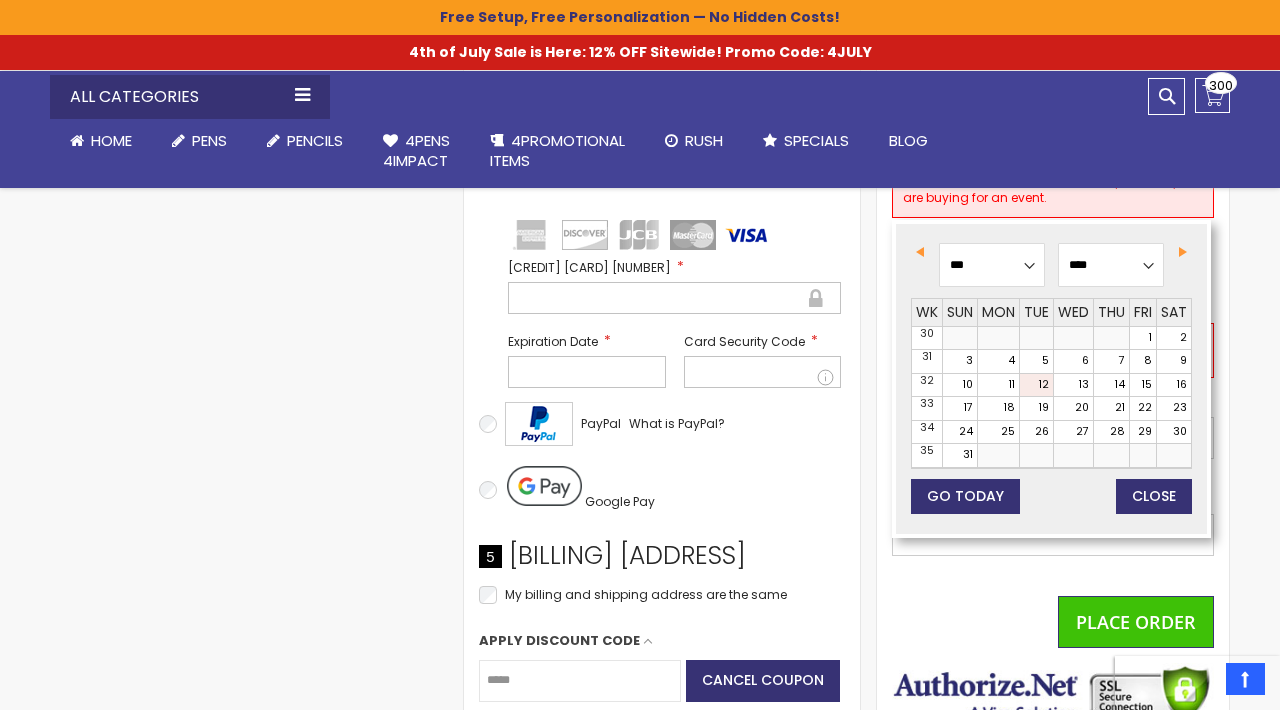 click on "12" at bounding box center (1036, 385) 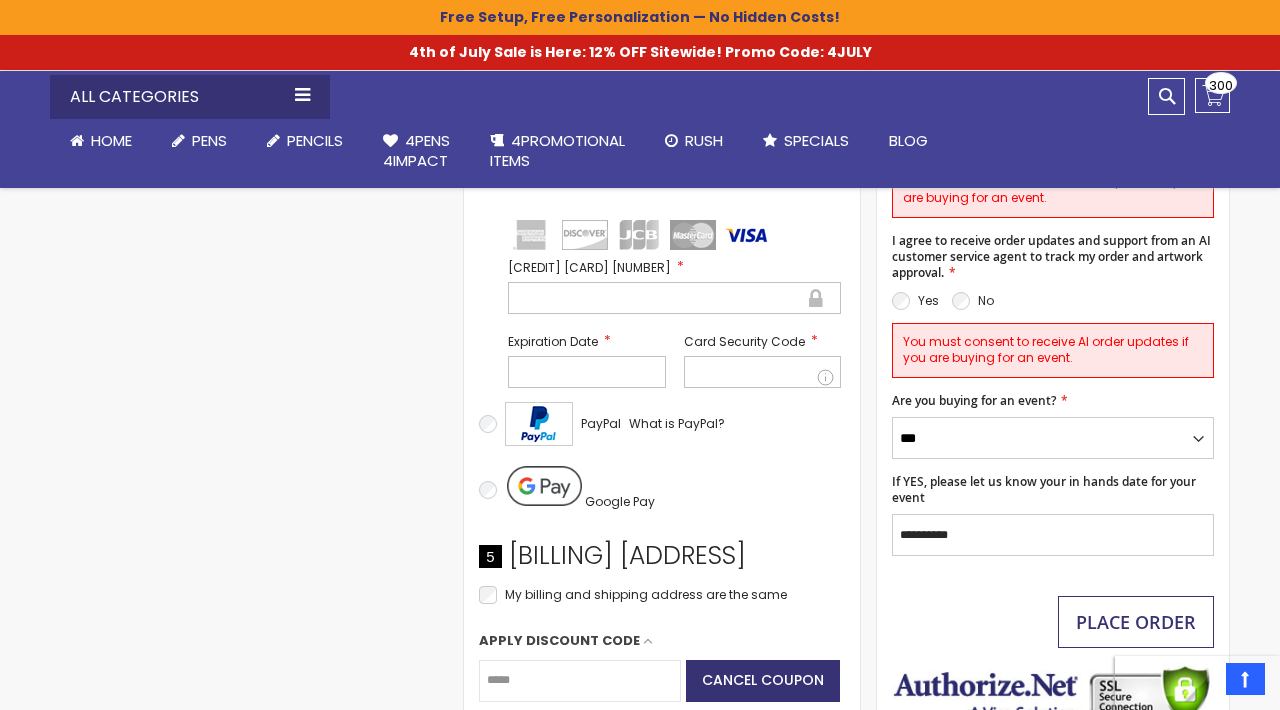 click on "Place Order" at bounding box center [1136, 622] 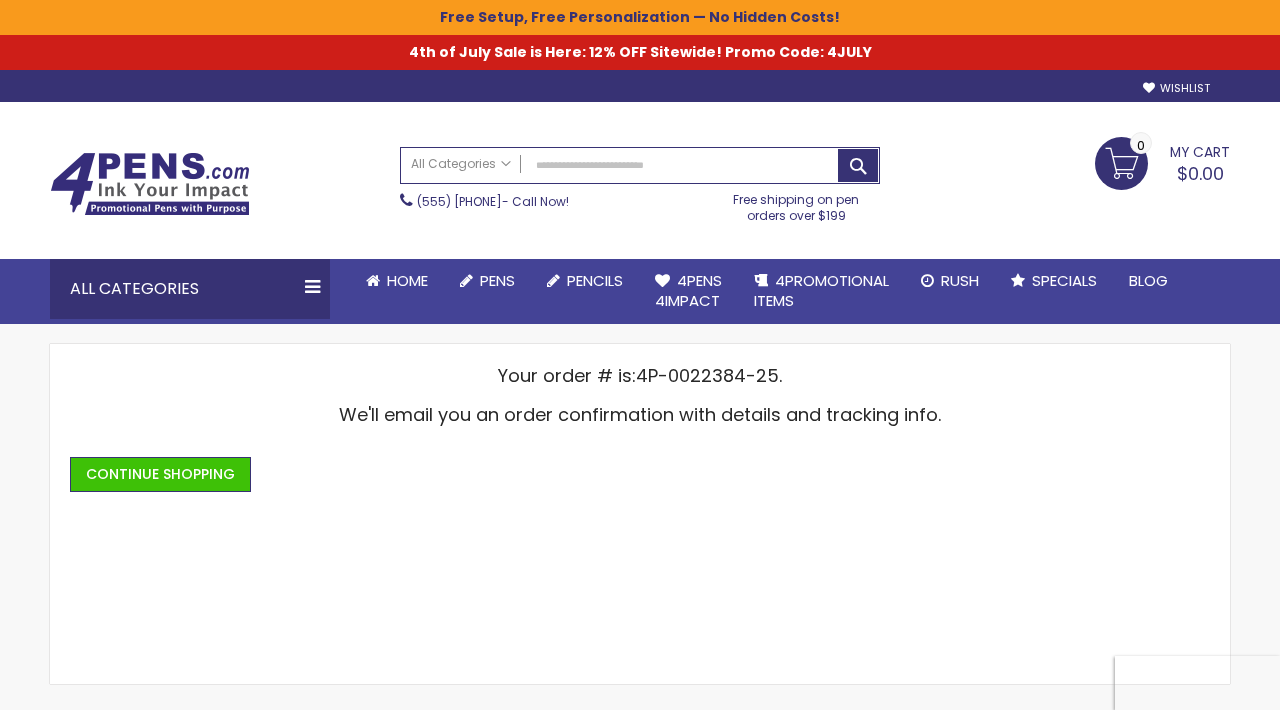 scroll, scrollTop: 0, scrollLeft: 0, axis: both 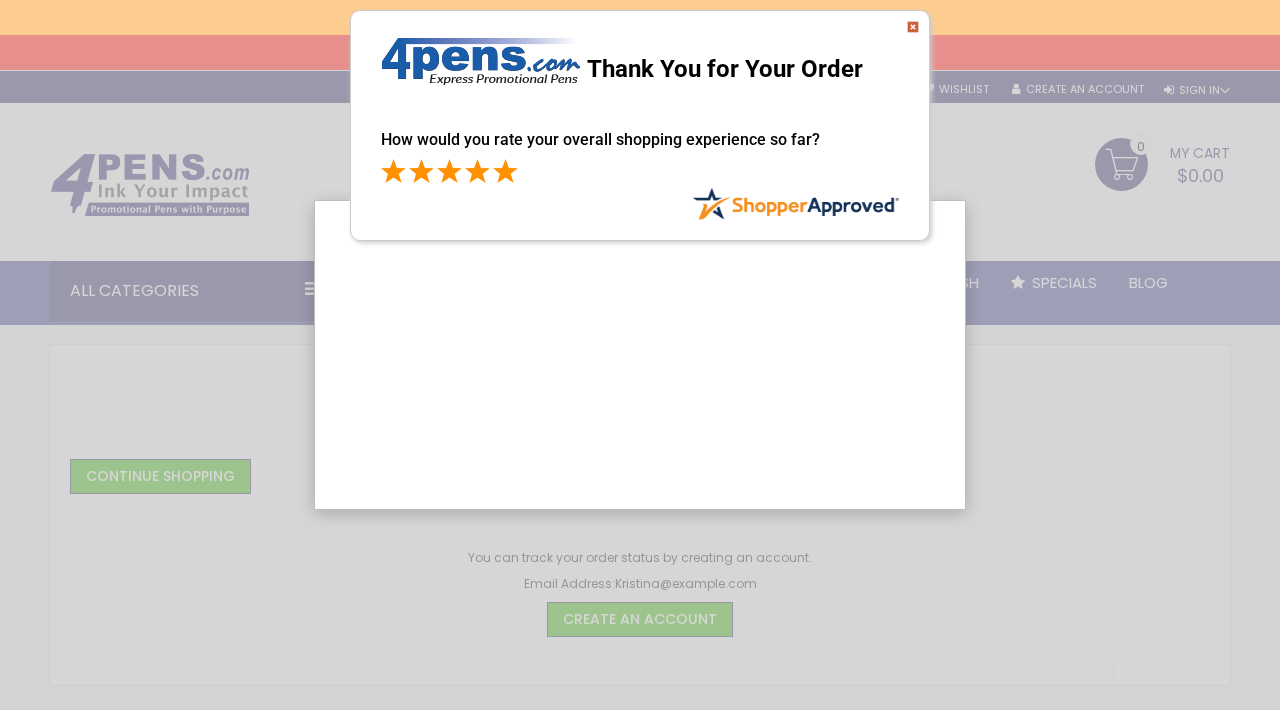 click at bounding box center [505, 171] 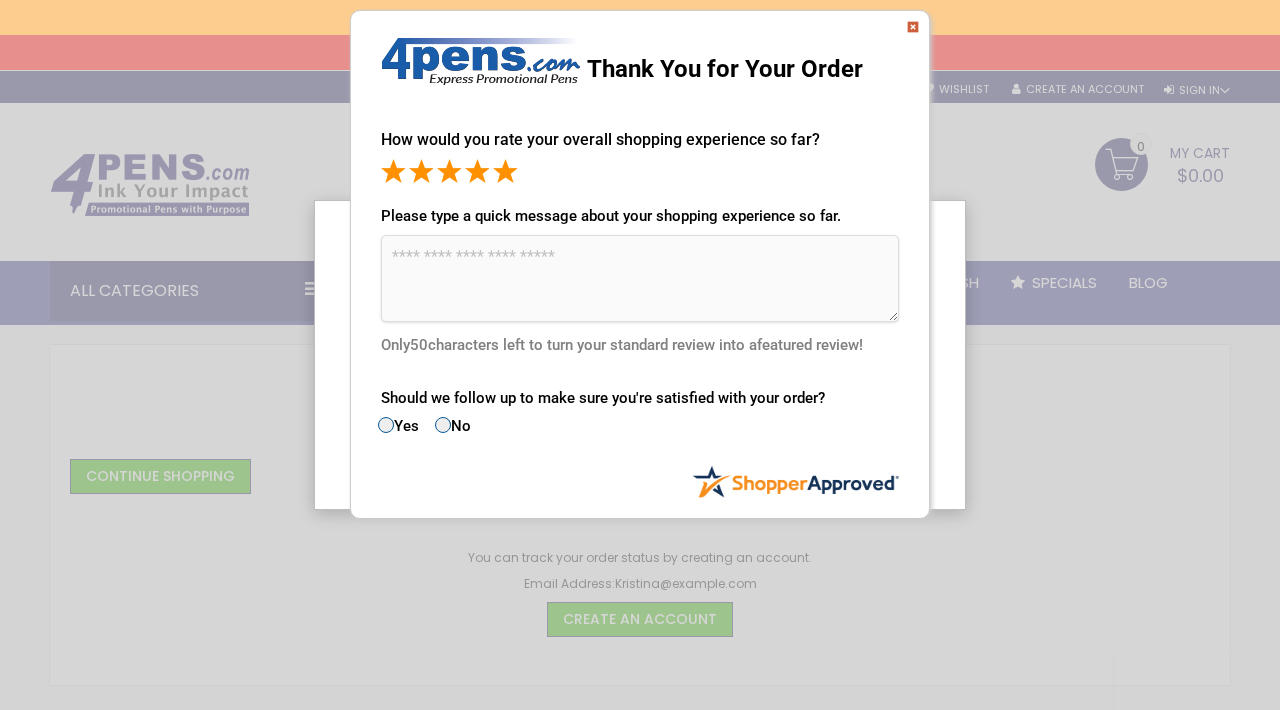 click at bounding box center (640, 278) 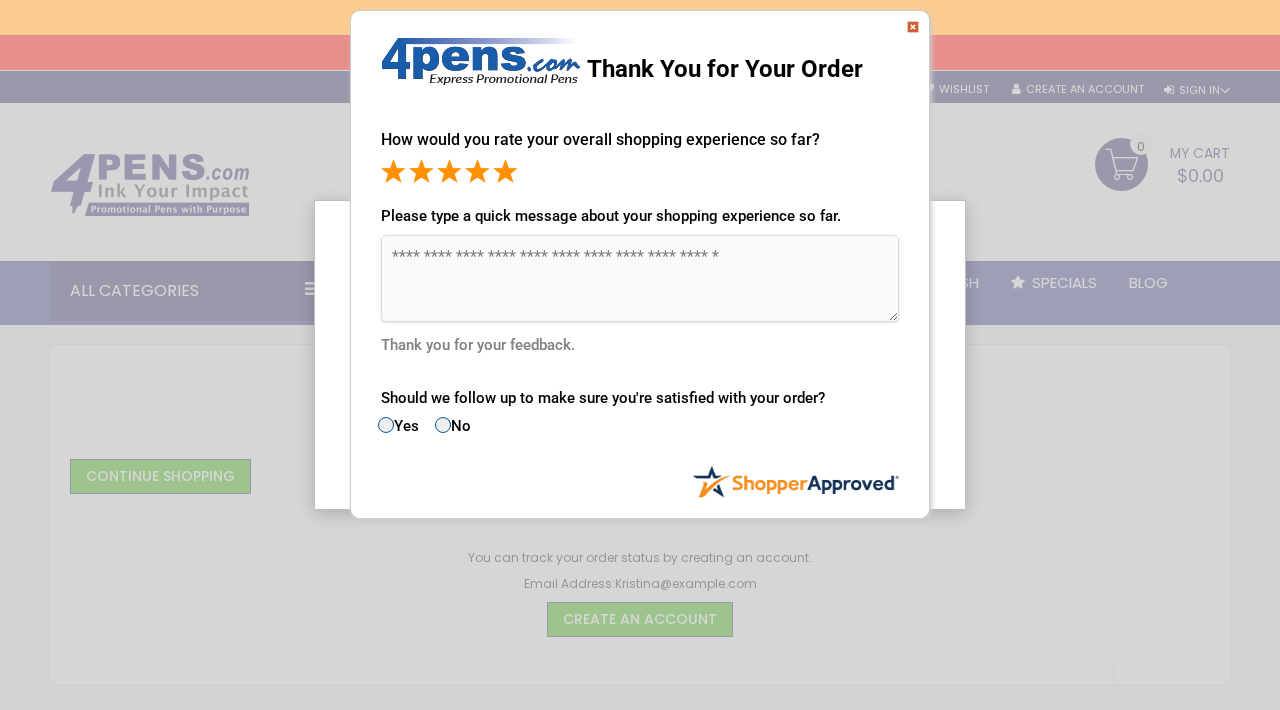 type on "**********" 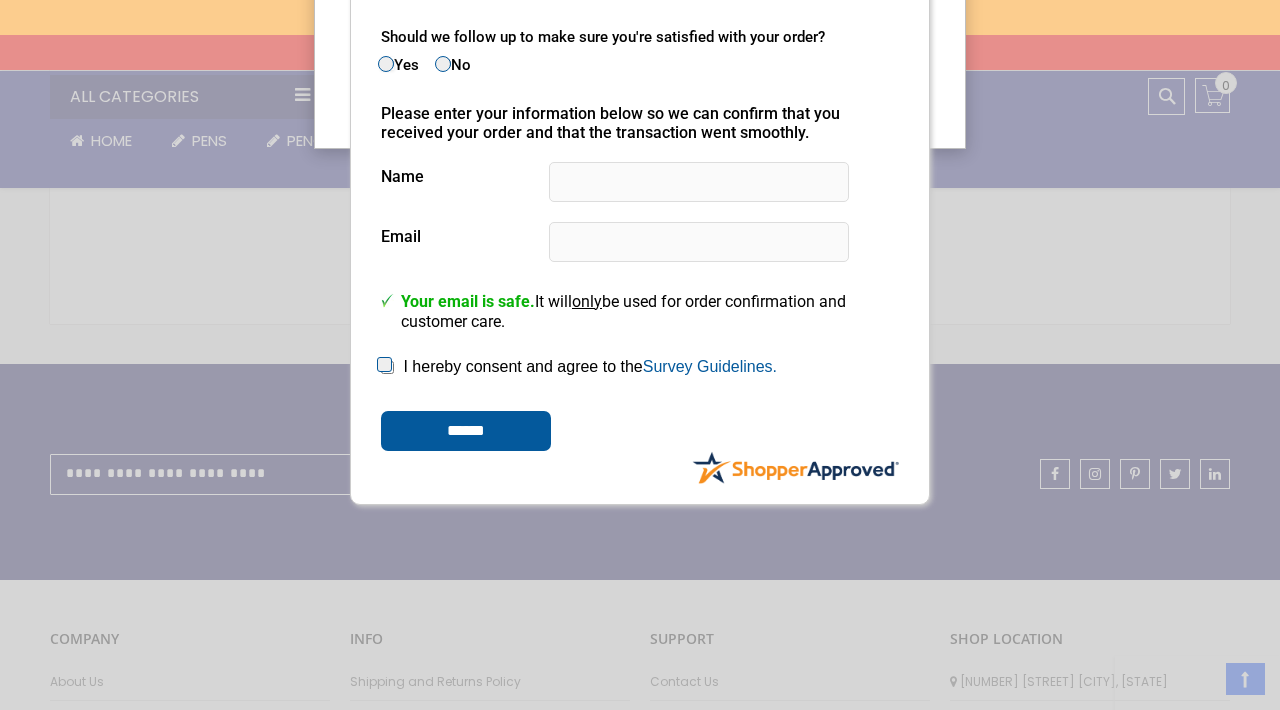 scroll, scrollTop: 353, scrollLeft: 0, axis: vertical 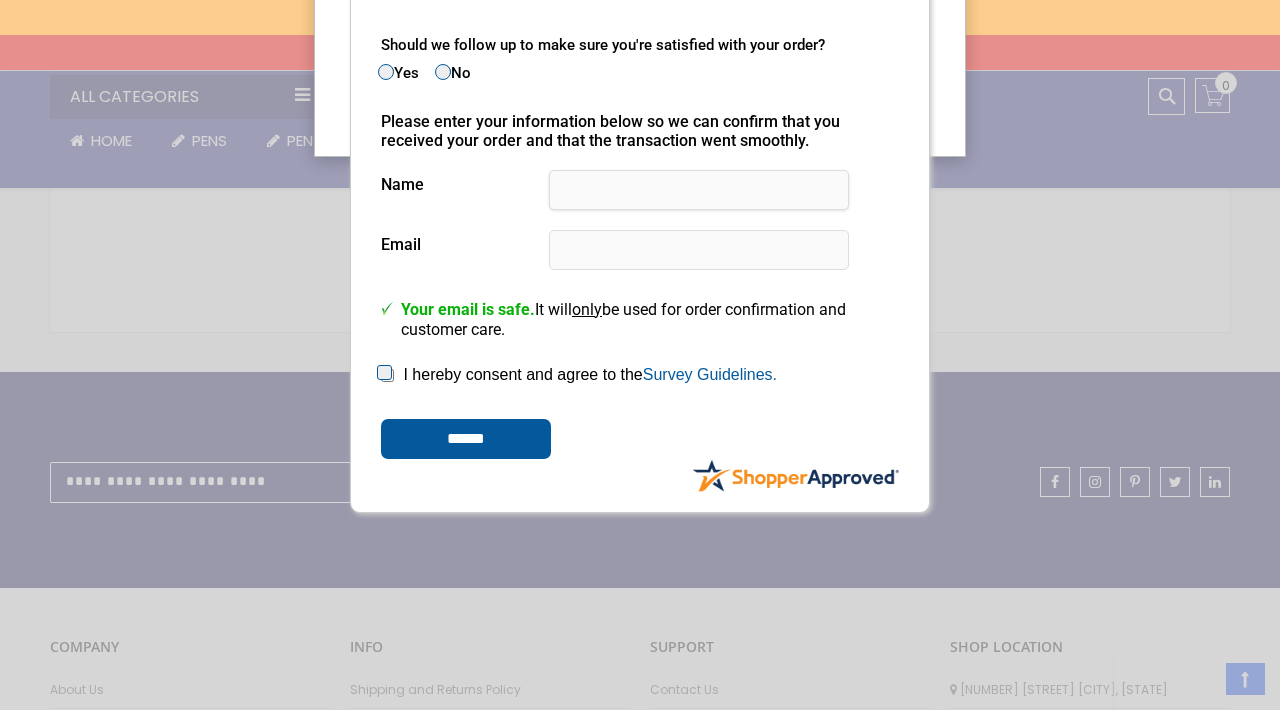 click at bounding box center [699, 190] 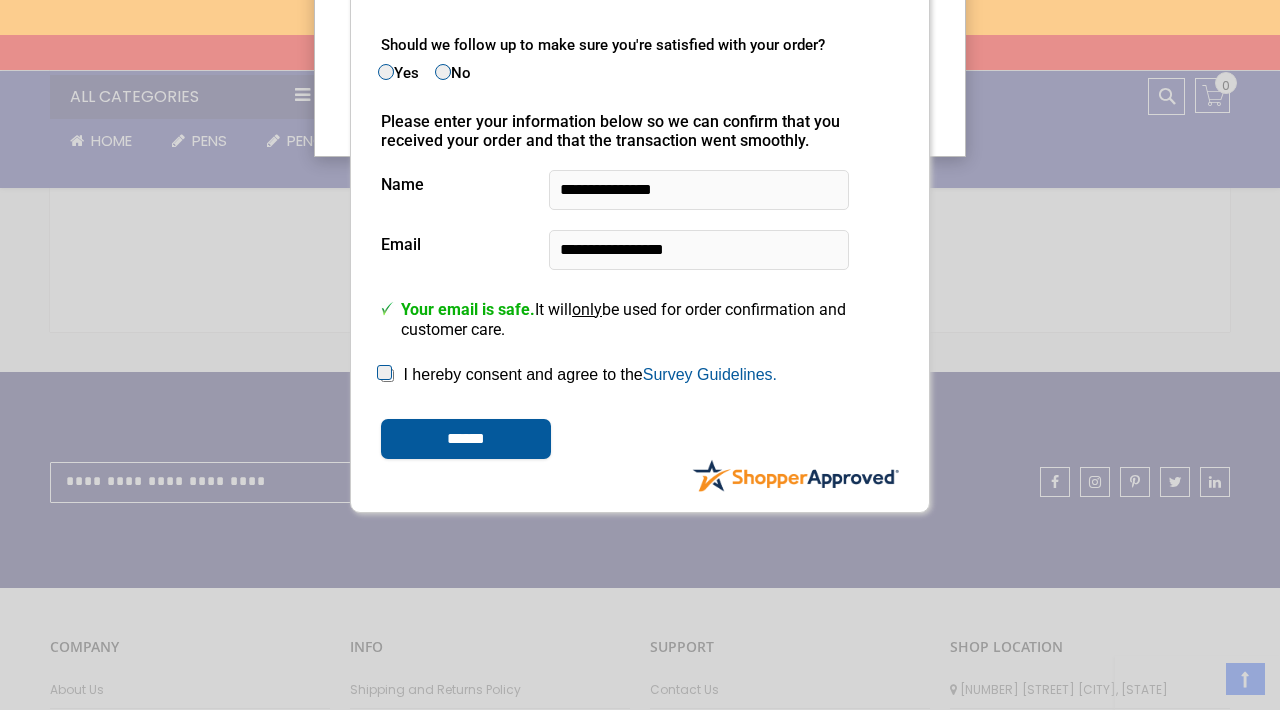 click on "******" at bounding box center [466, 439] 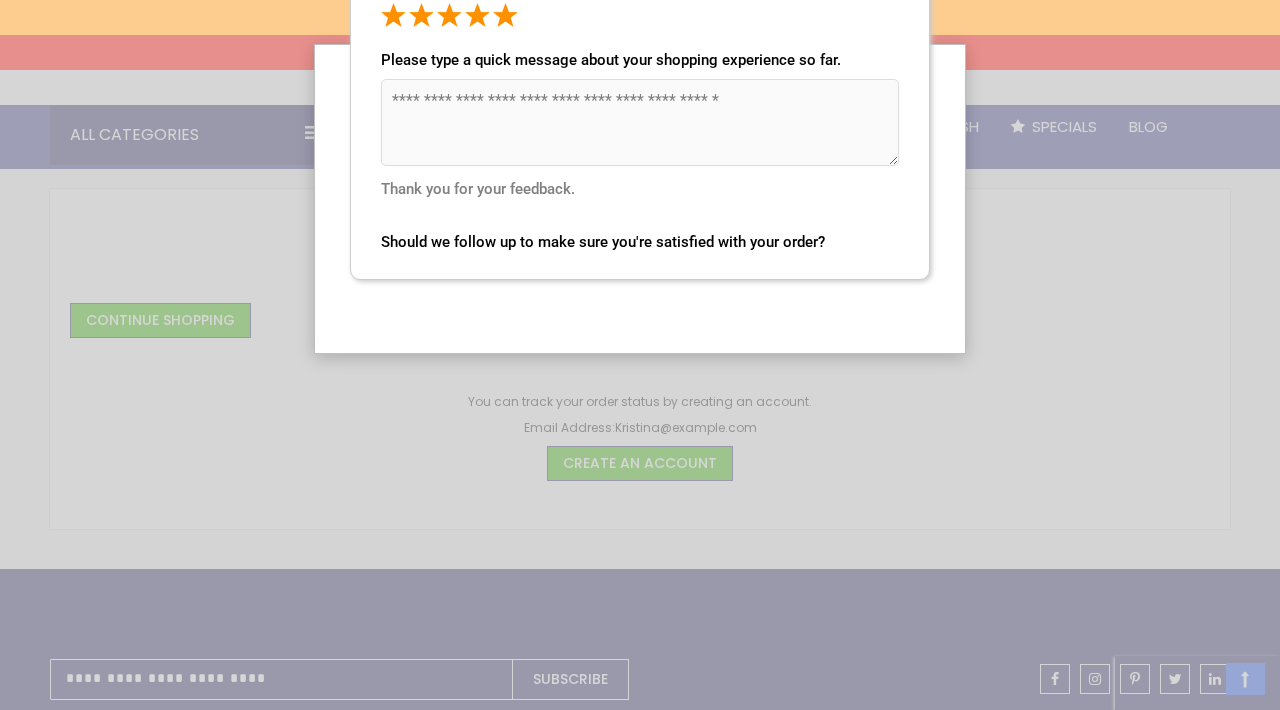 scroll, scrollTop: 0, scrollLeft: 0, axis: both 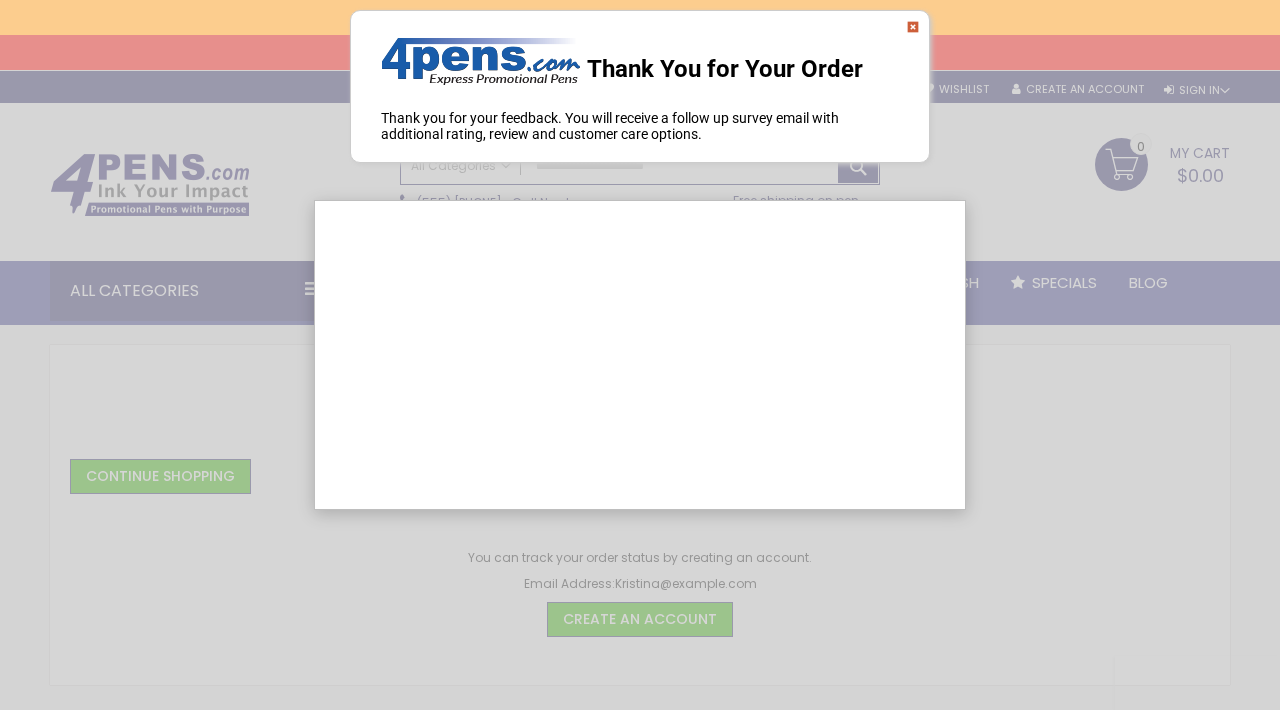 click at bounding box center (913, 27) 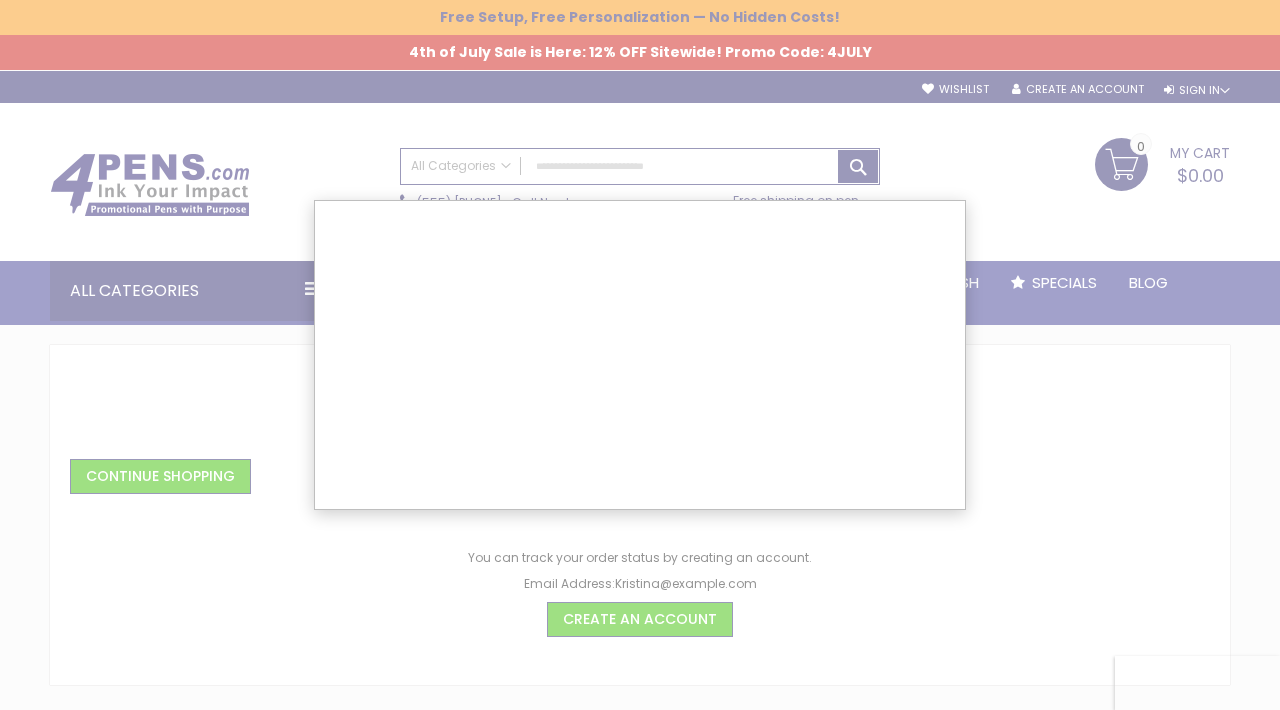 click at bounding box center [640, 651] 